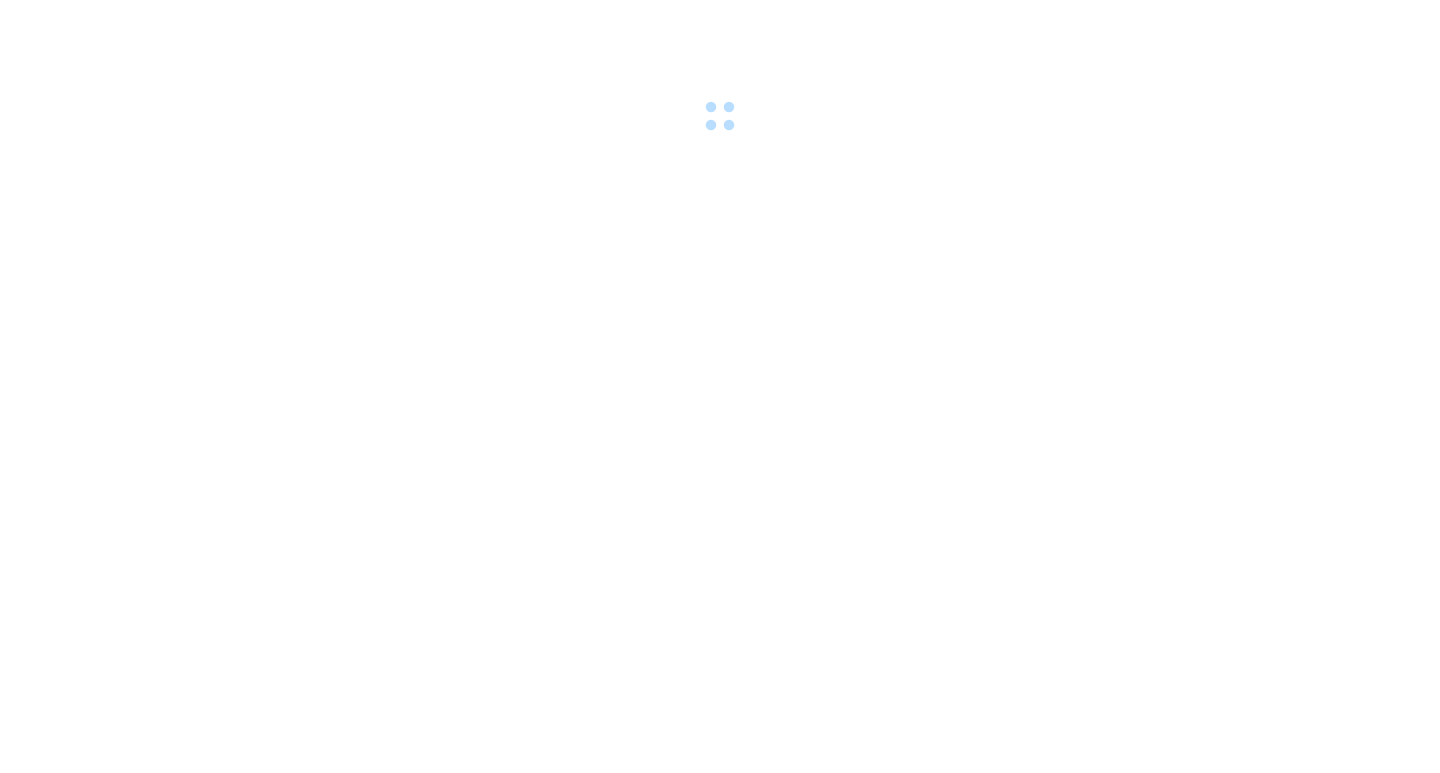 scroll, scrollTop: 0, scrollLeft: 0, axis: both 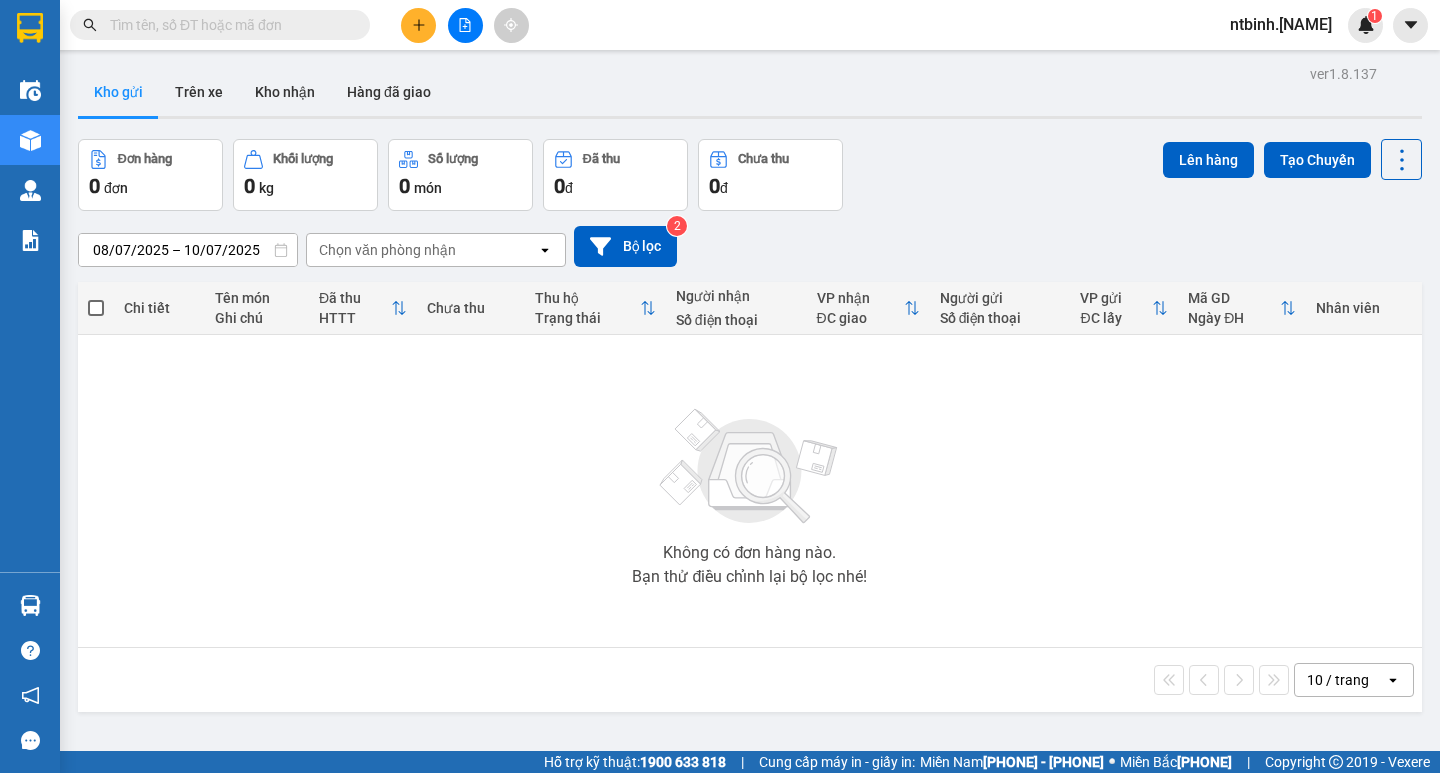 click at bounding box center [419, 25] 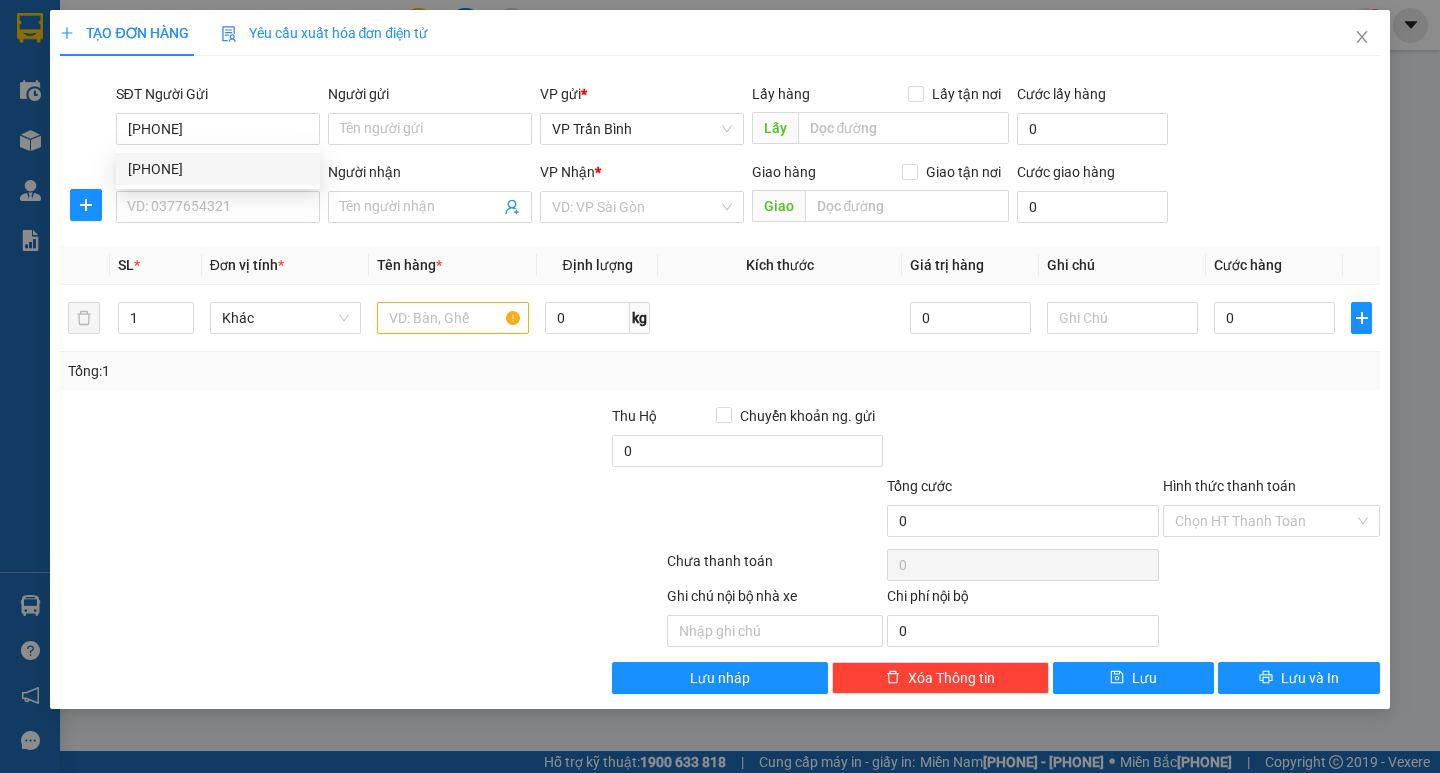 click on "[PHONE]" at bounding box center (218, 169) 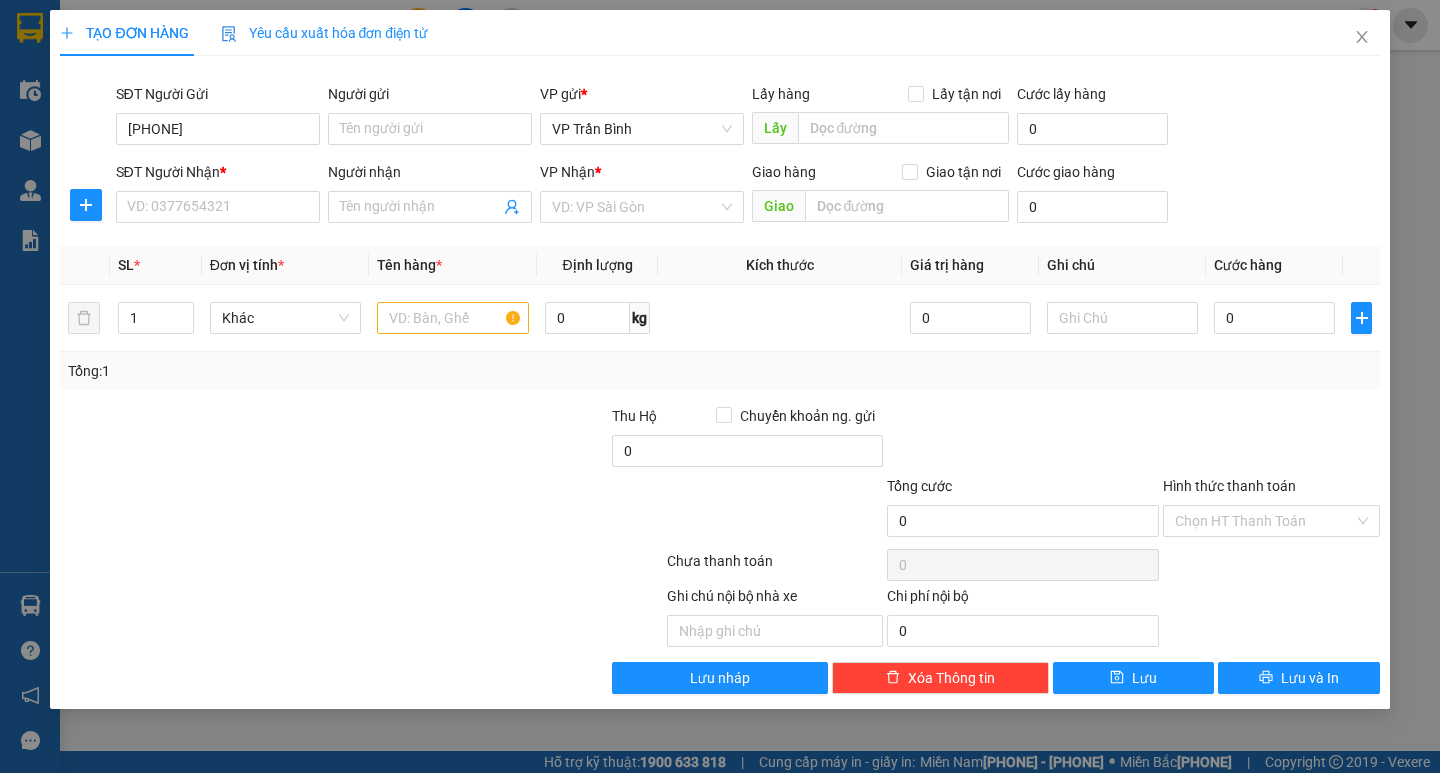 type on "[PHONE]" 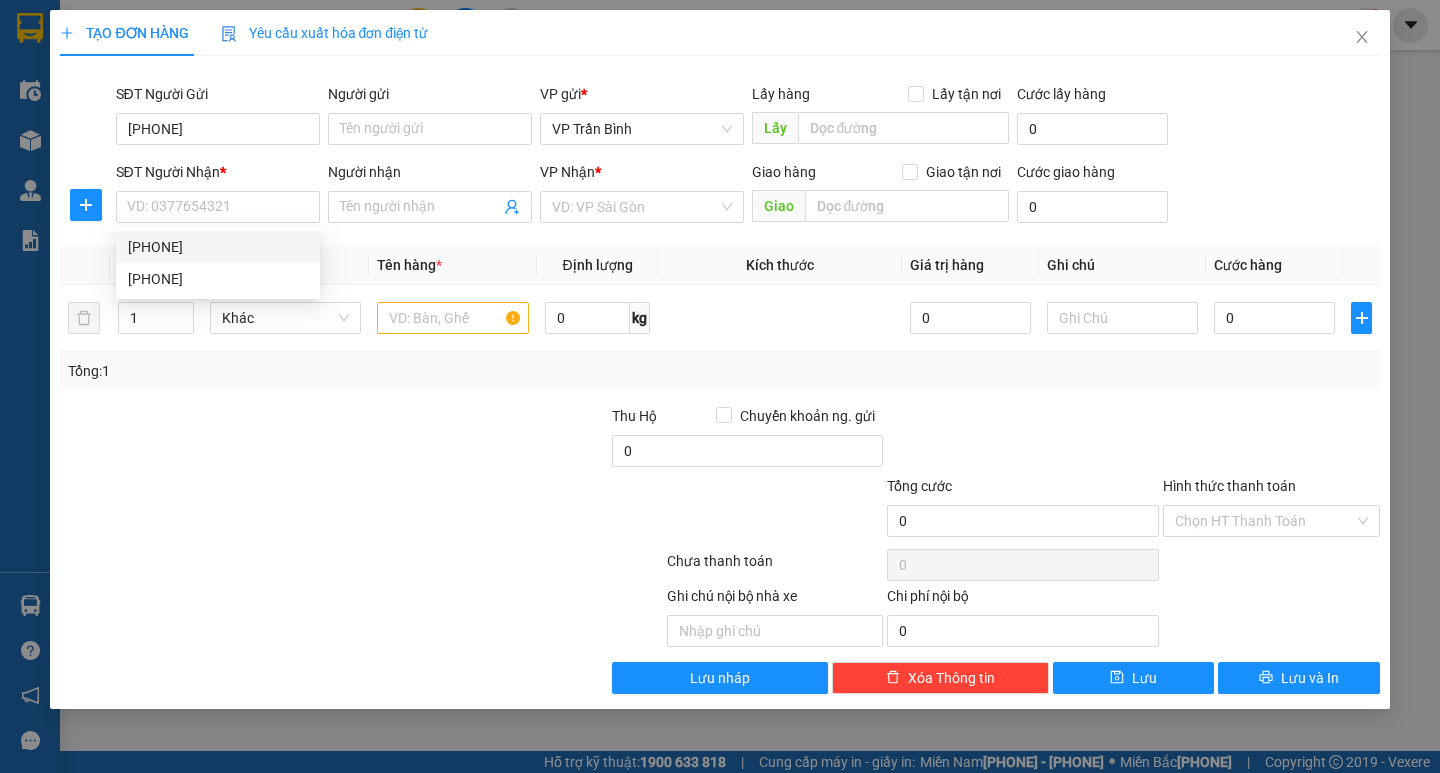 click on "[PHONE]" at bounding box center [0, 0] 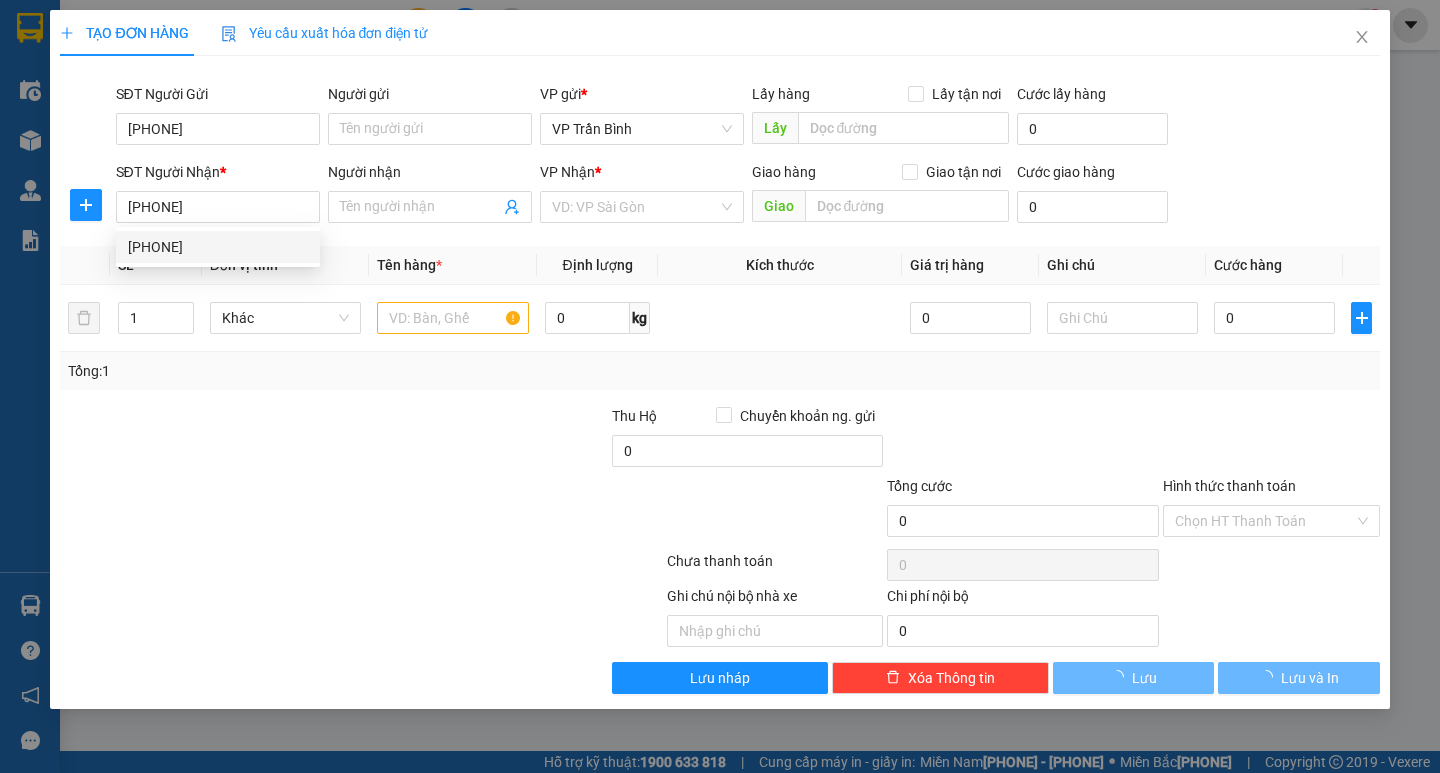 click on "Đơn vị tính  *" at bounding box center [126, 265] 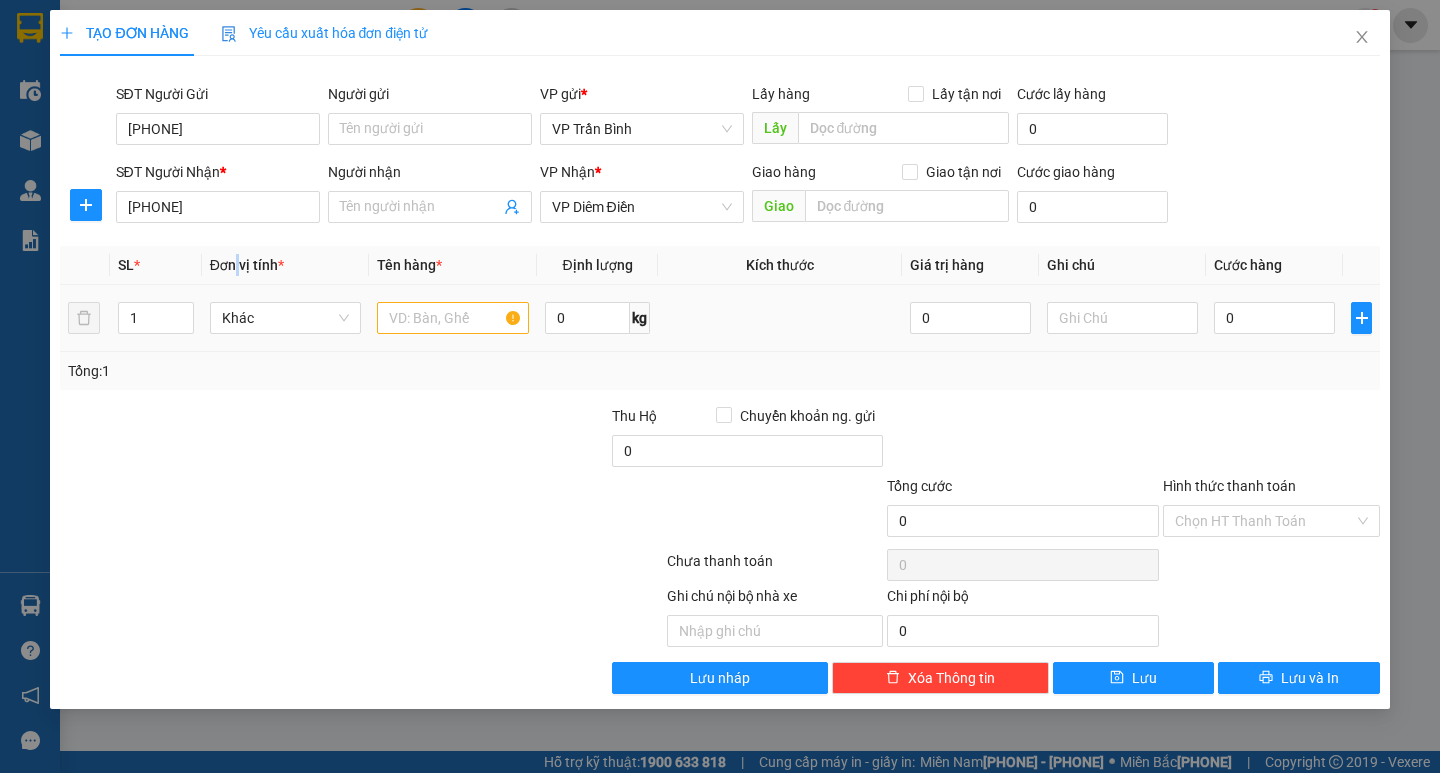 click at bounding box center (452, 318) 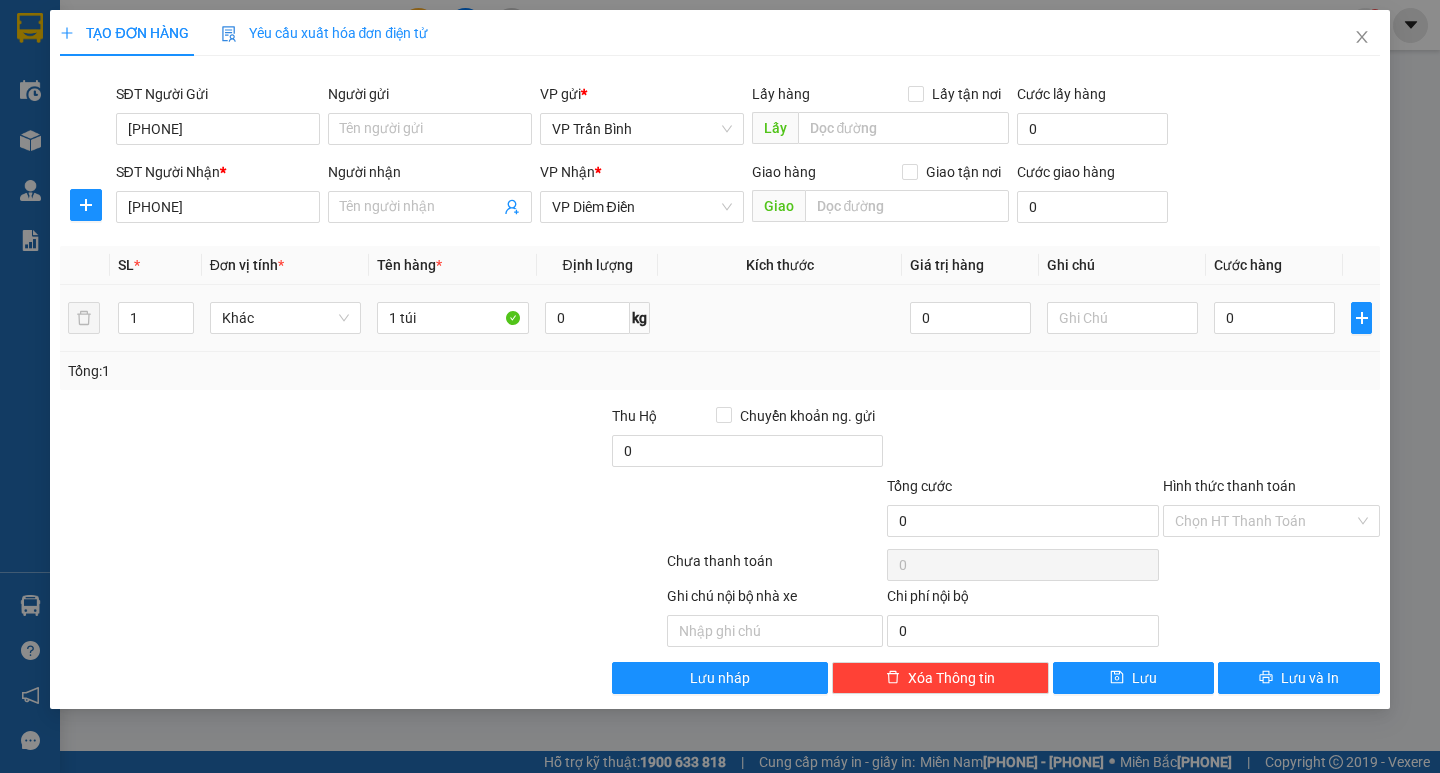 type on "1 túi" 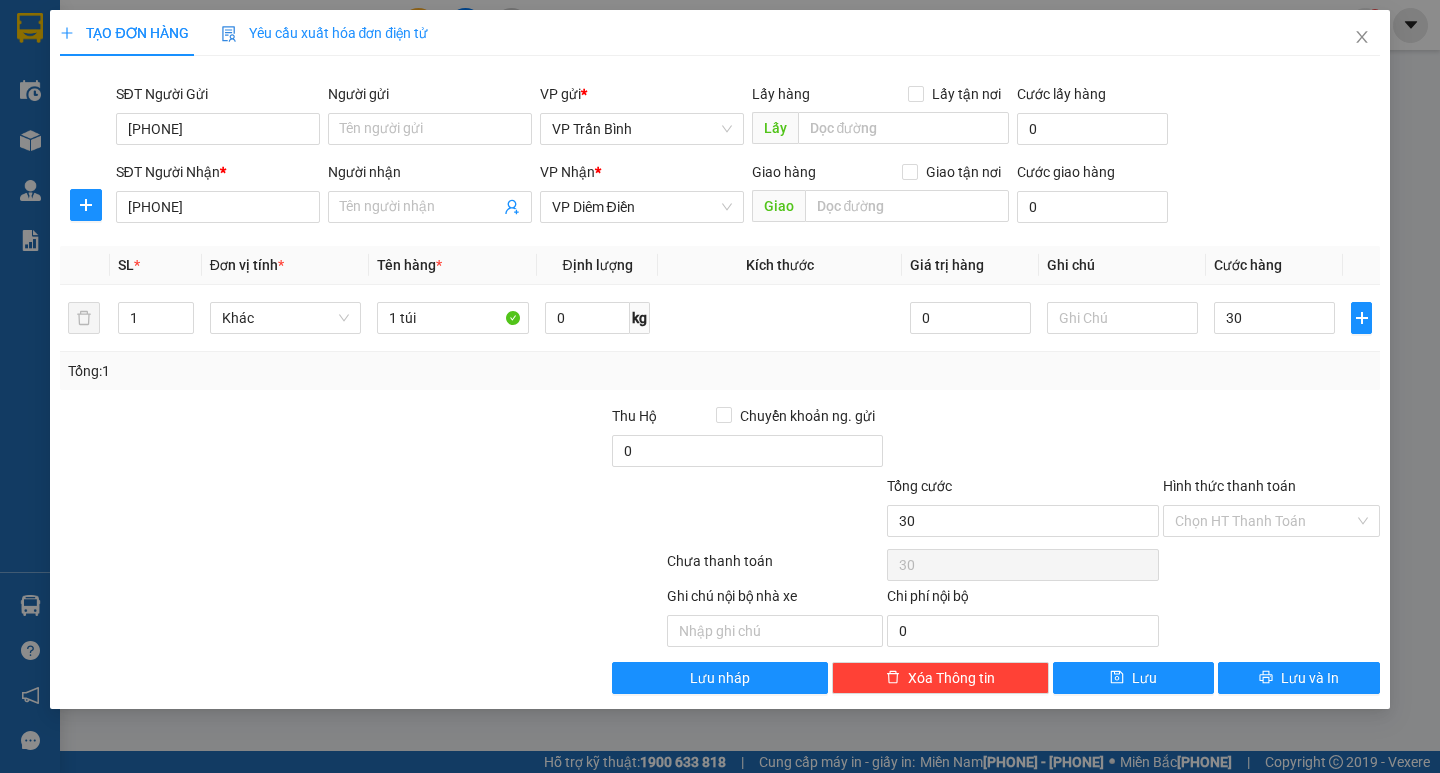 type on "30" 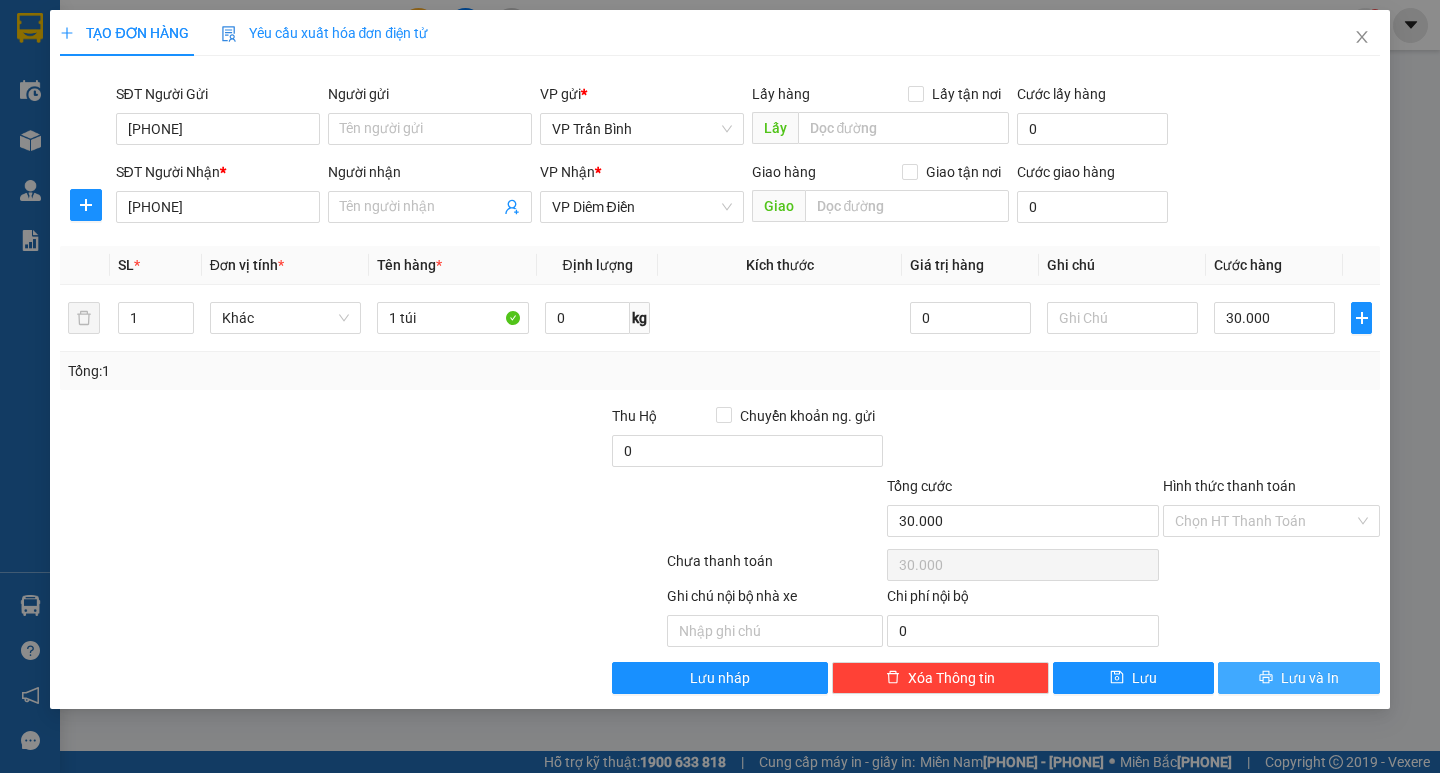 click on "Lưu và In" at bounding box center [1298, 678] 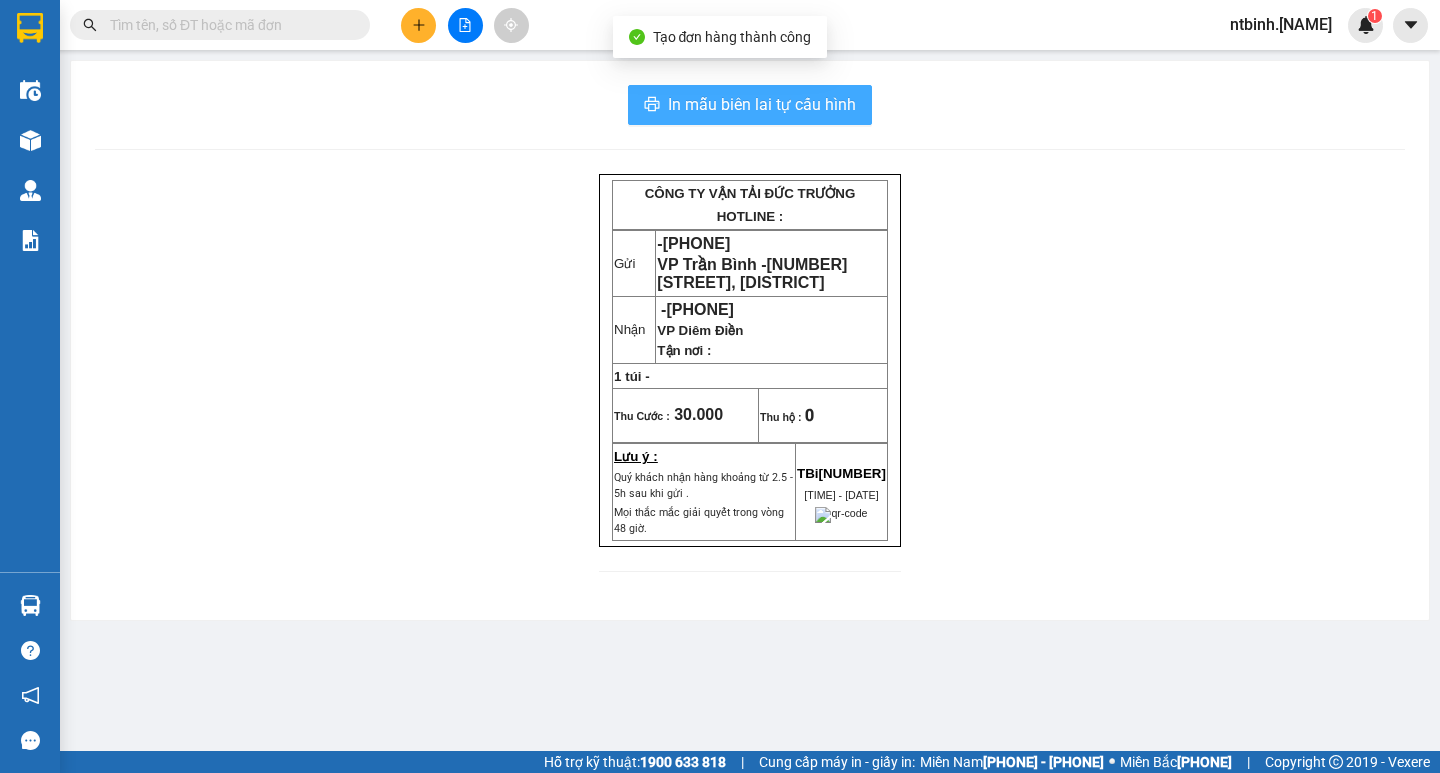 click on "In mẫu biên lai tự cấu hình" at bounding box center (762, 104) 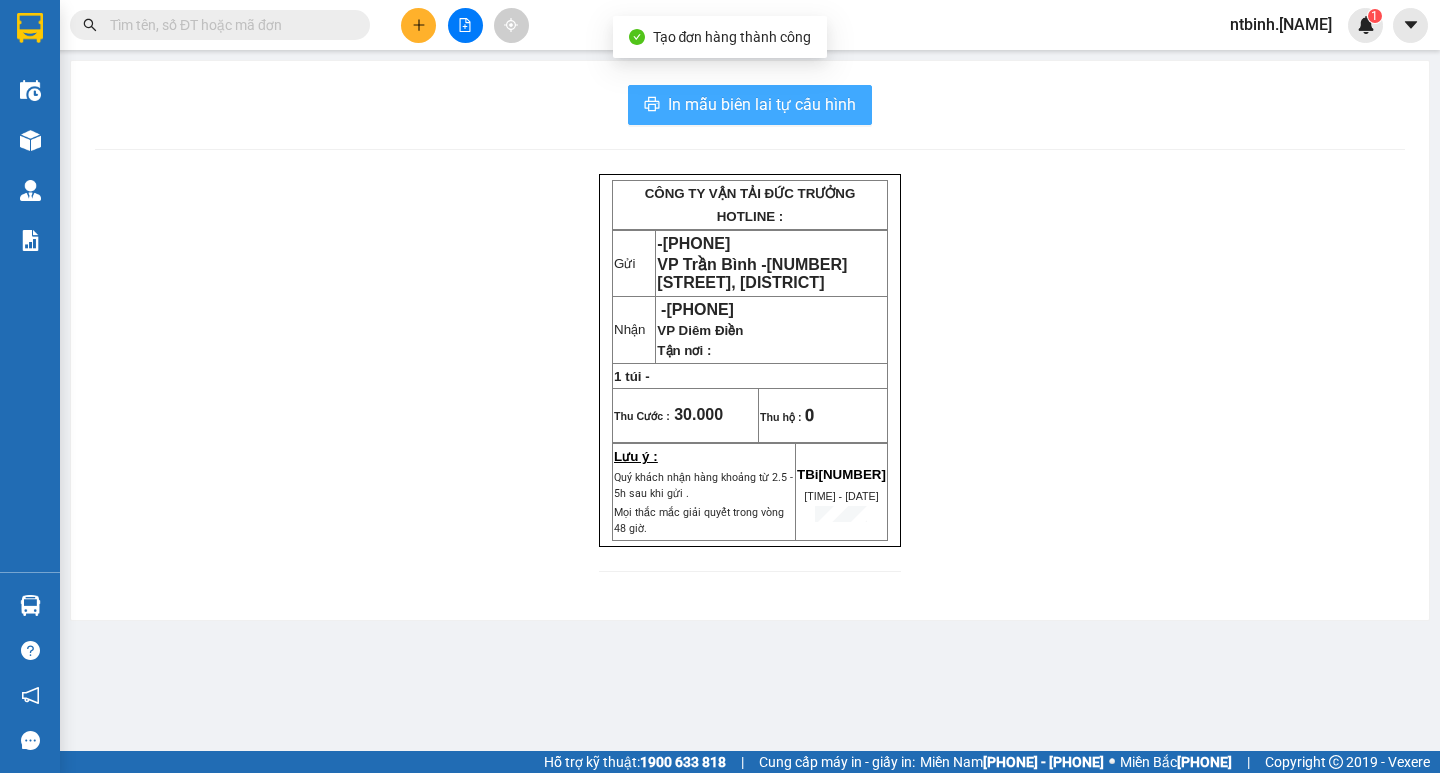 scroll, scrollTop: 0, scrollLeft: 0, axis: both 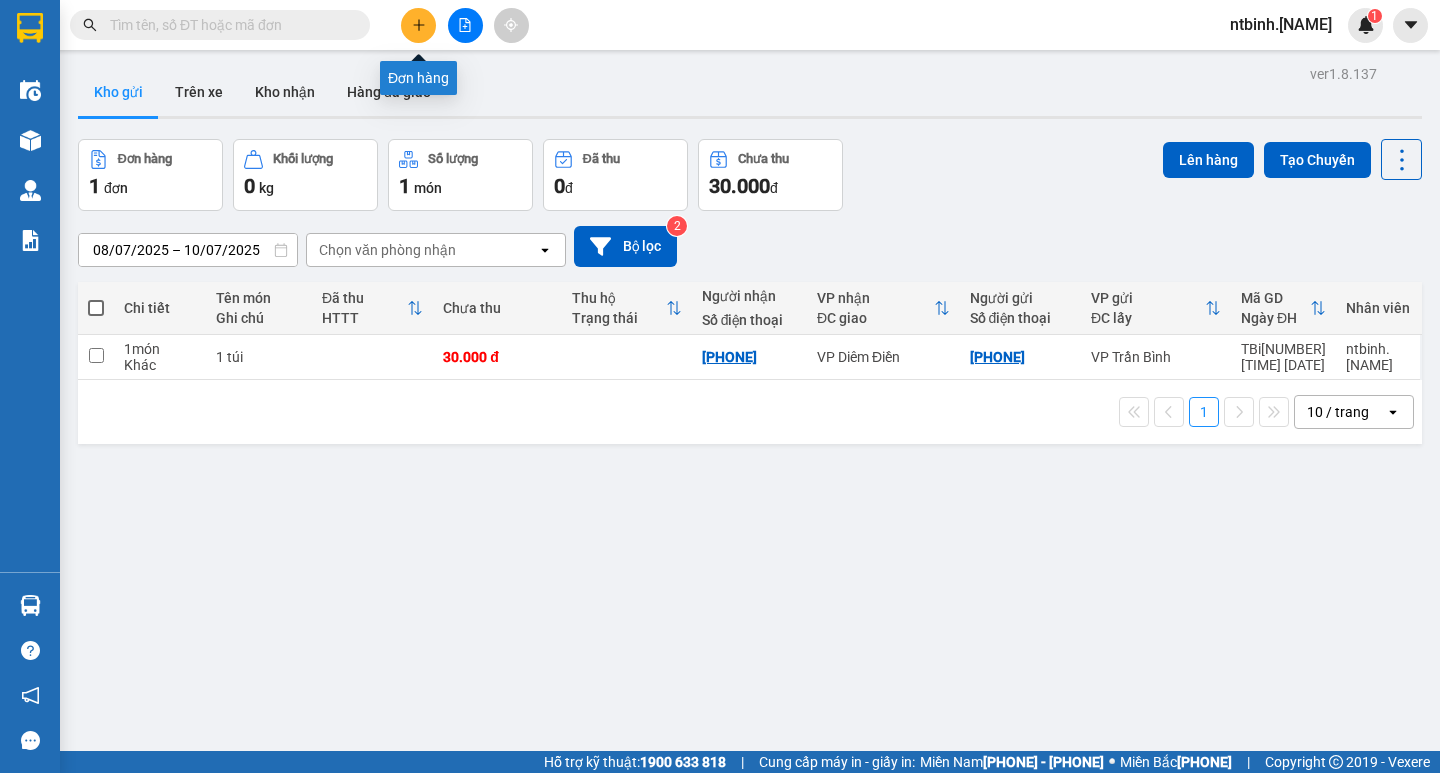click at bounding box center [418, 25] 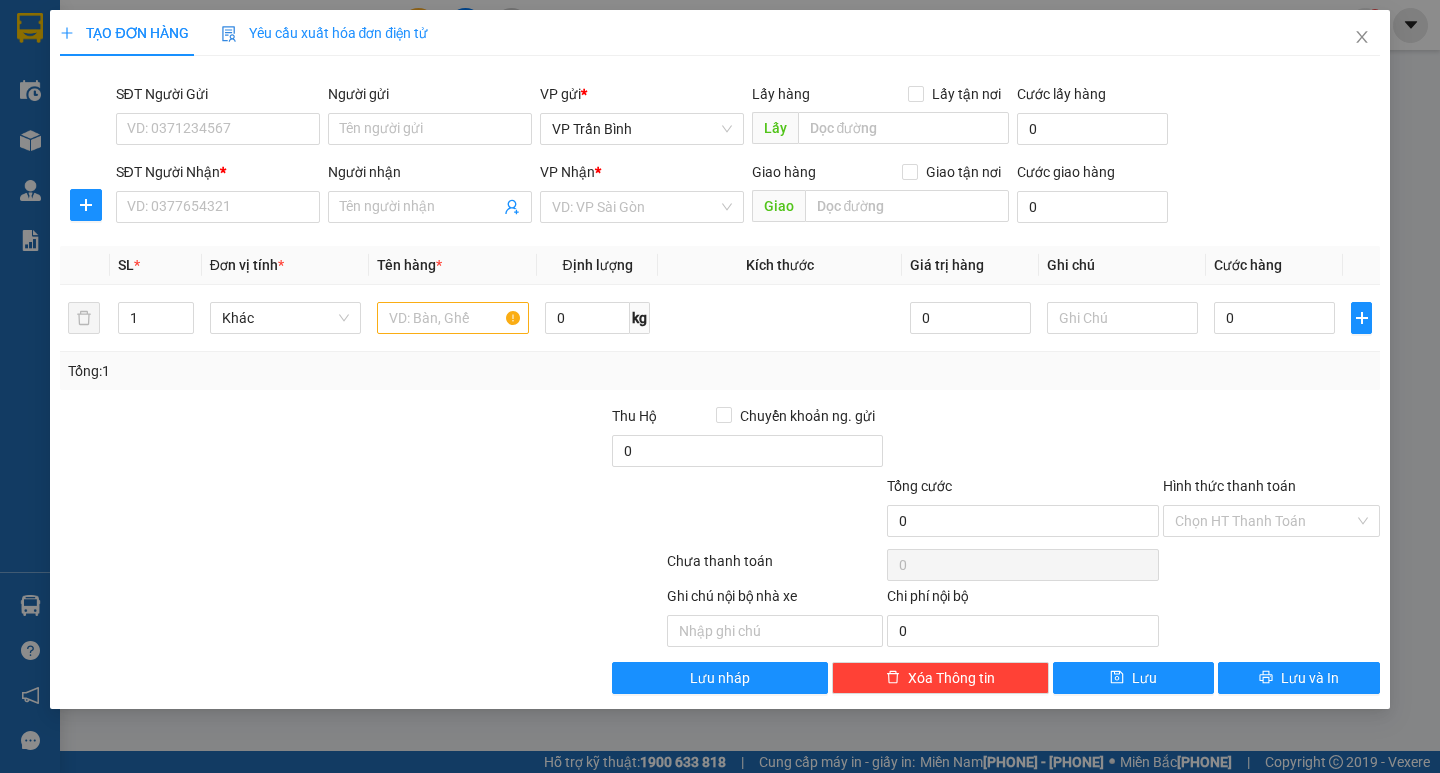 click on "SĐT Người Nhận  *" at bounding box center (218, 207) 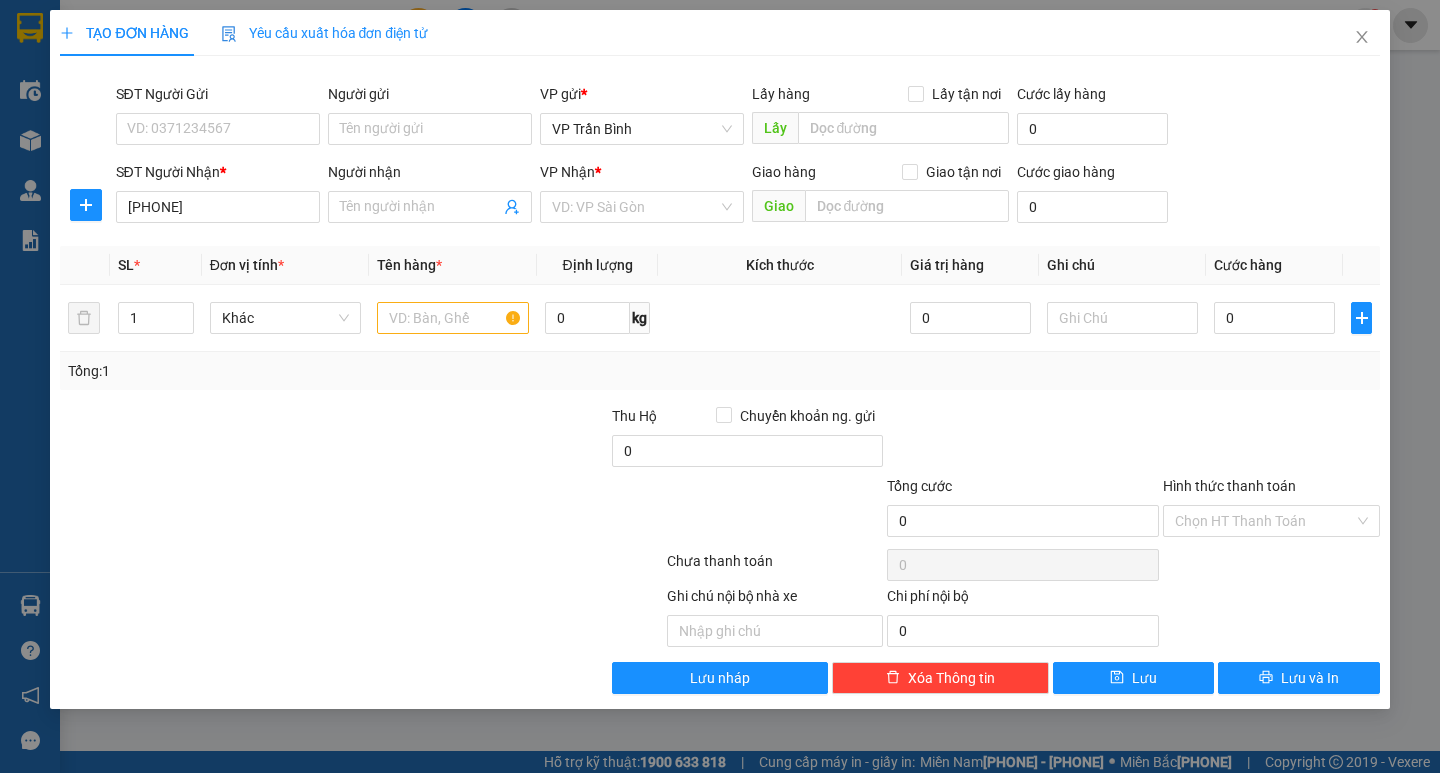 type on "[PHONE]" 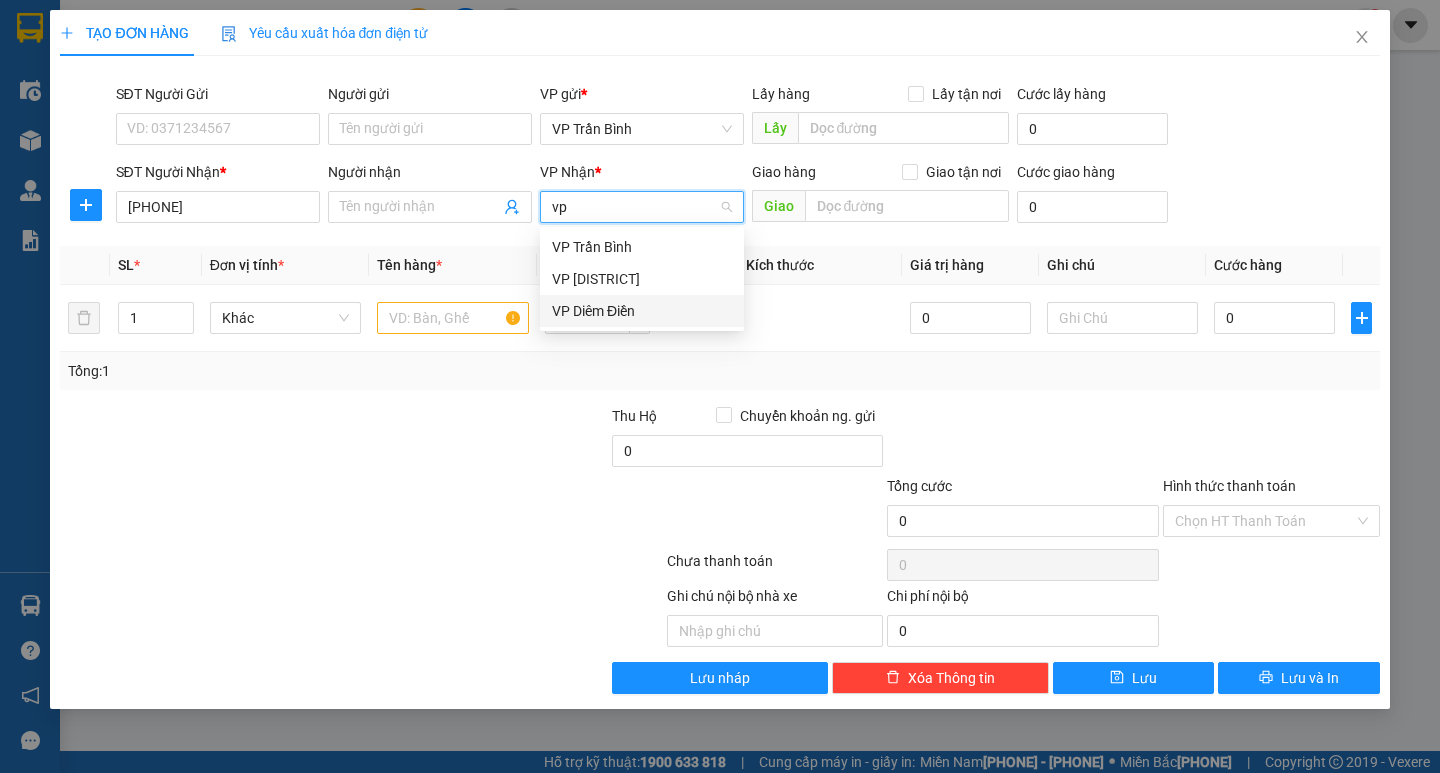click on "VP Diêm Điền" at bounding box center [642, 311] 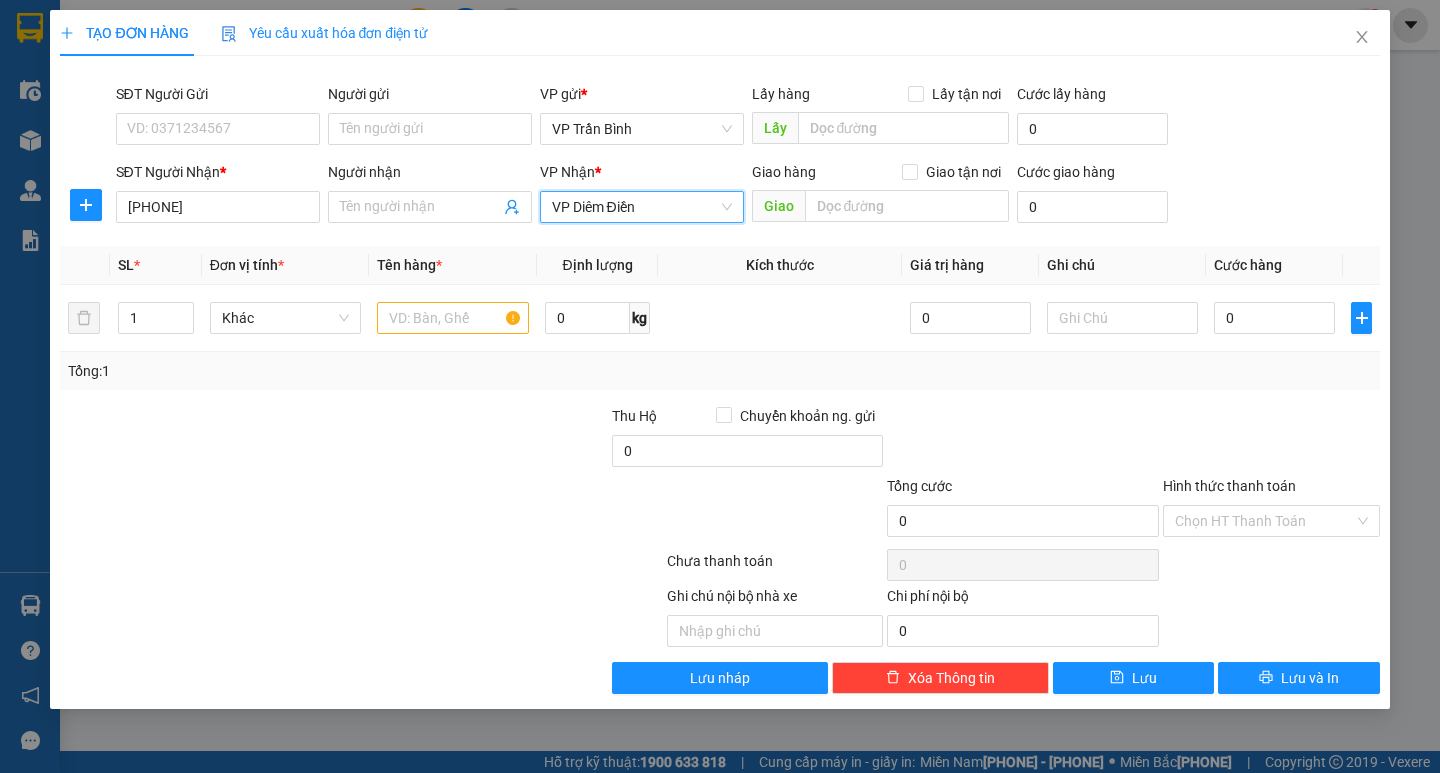 click on "[PHONE]" at bounding box center (218, 207) 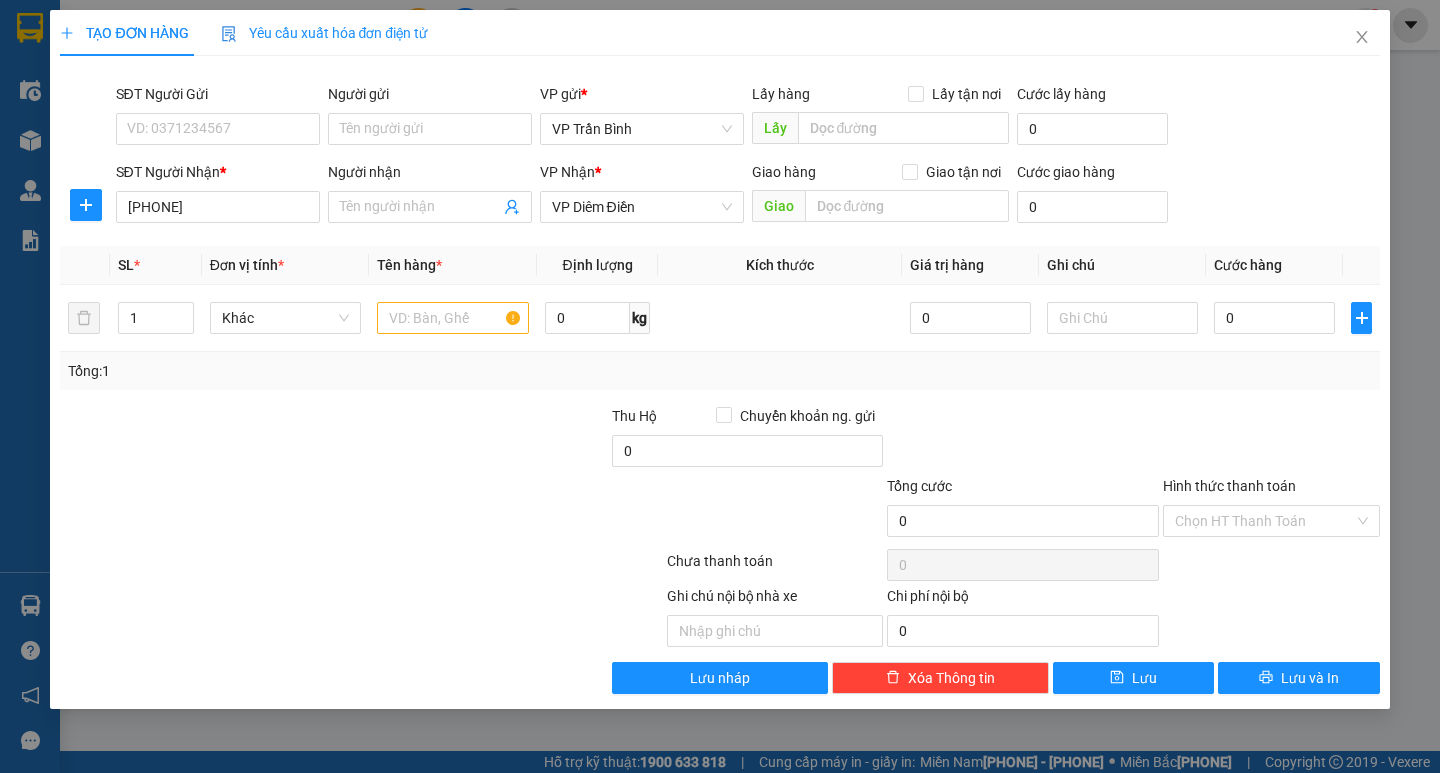 click on "[PHONE]" at bounding box center (218, 207) 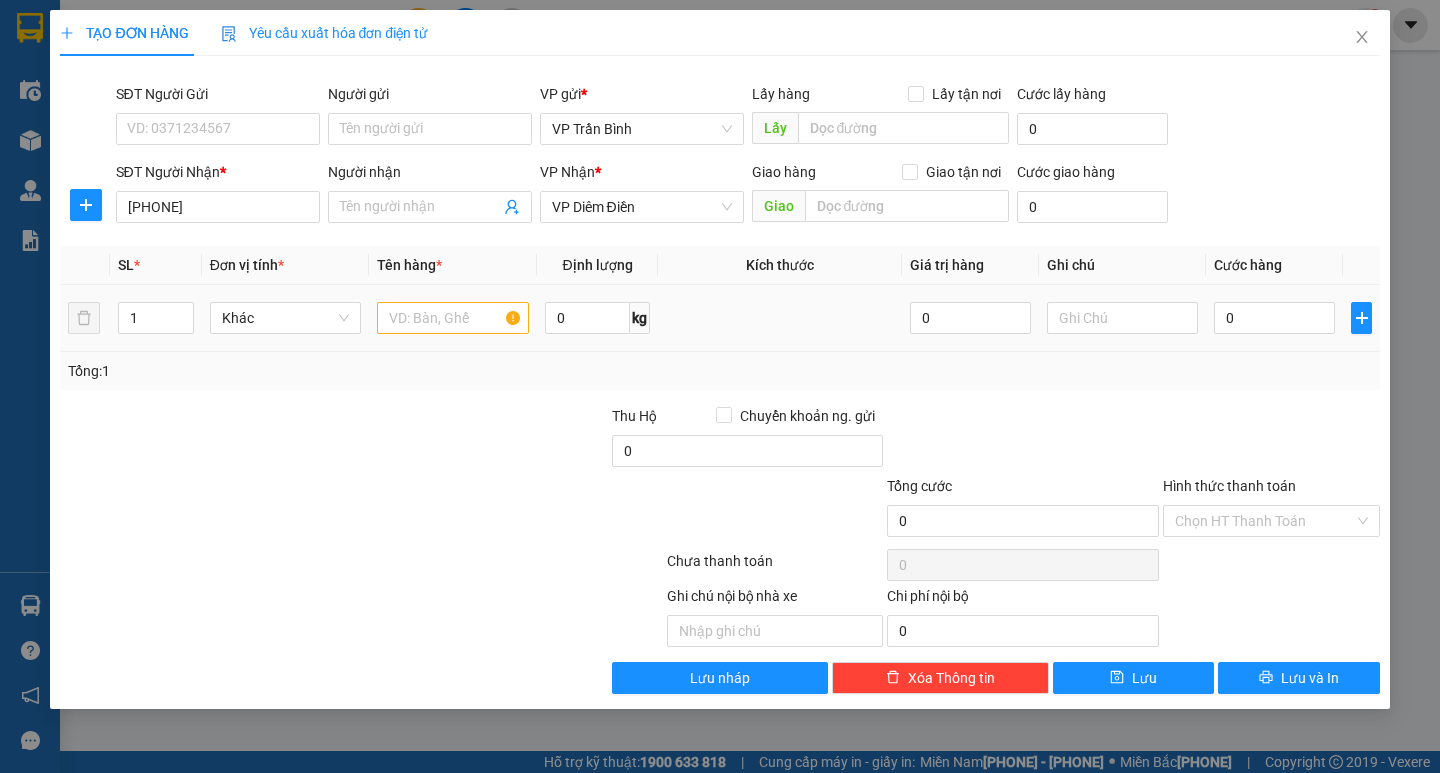click at bounding box center (452, 318) 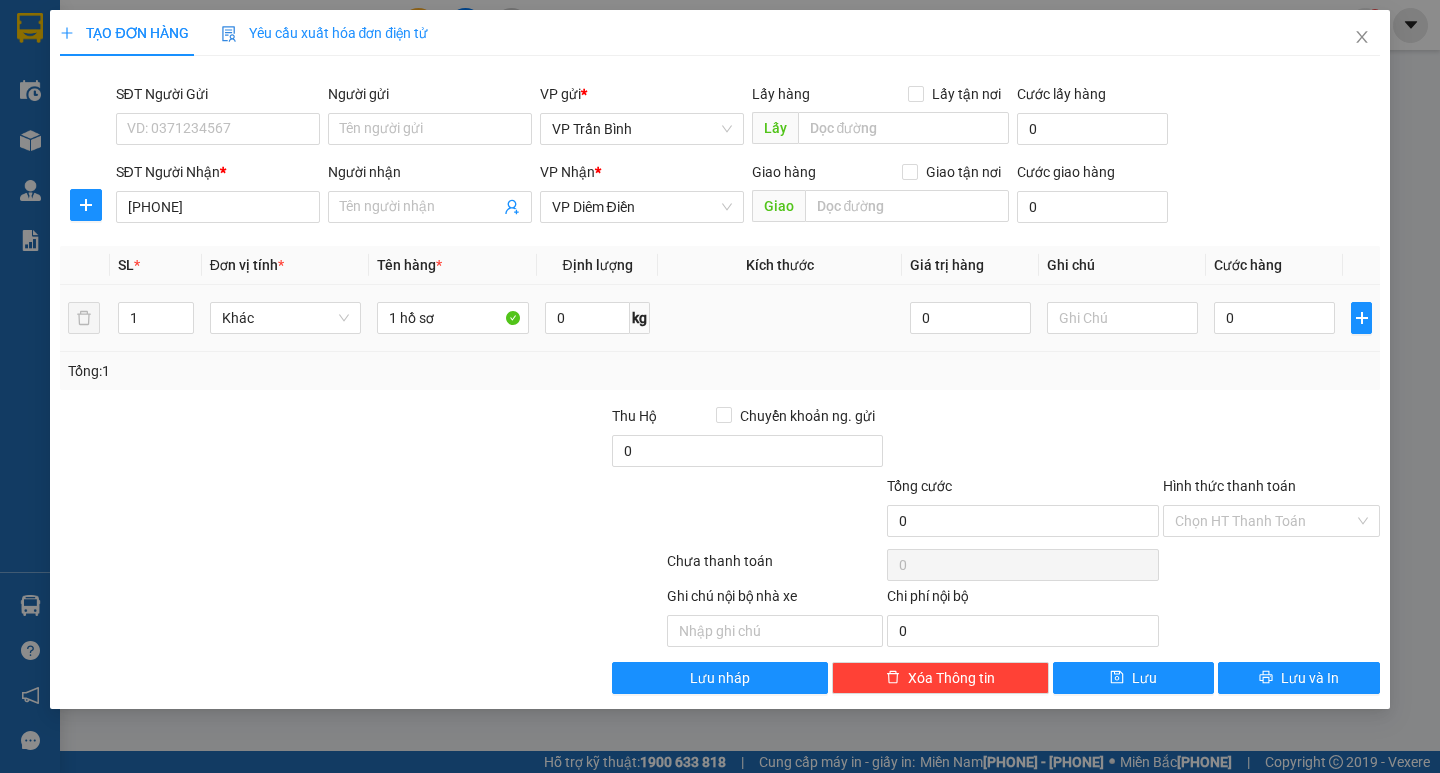 type on "1 hồ sơ" 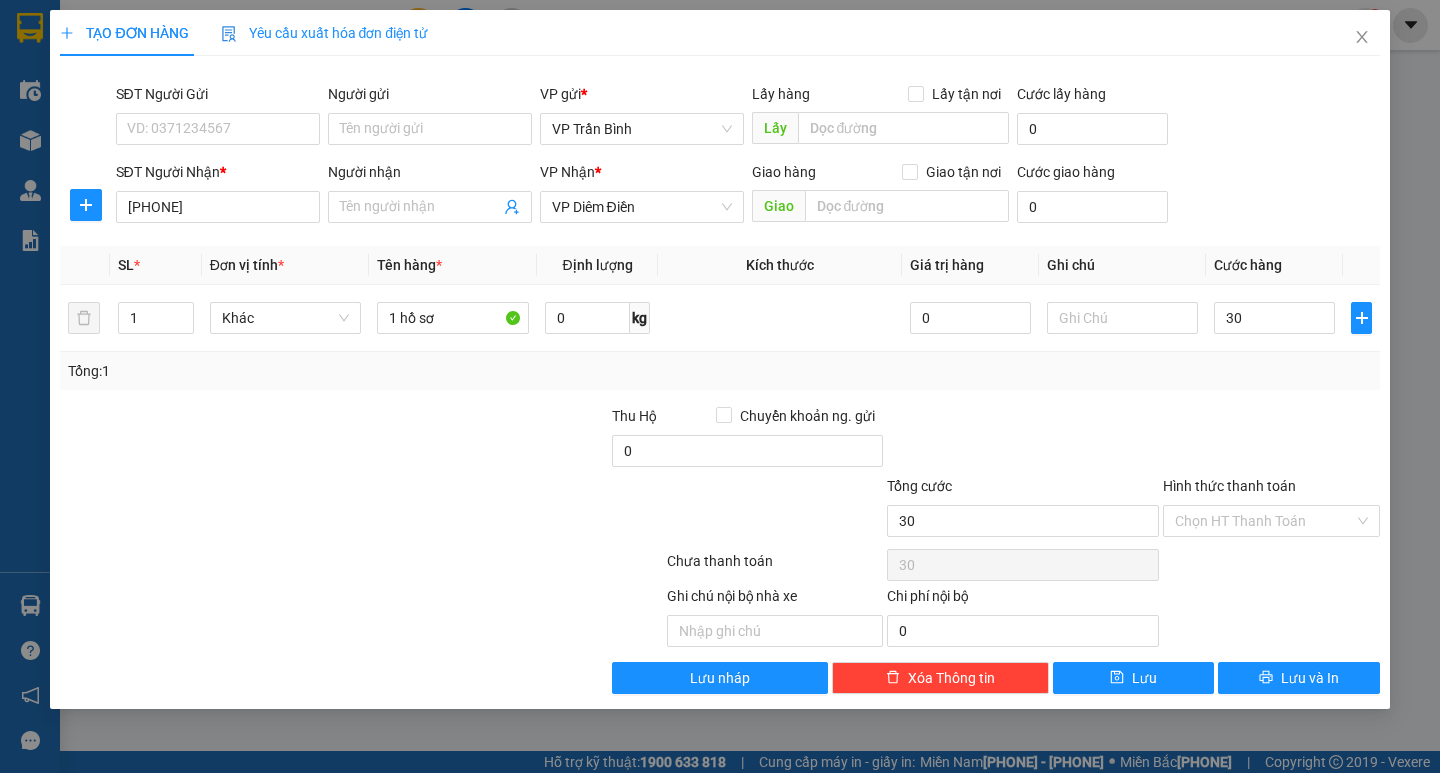 type on "30" 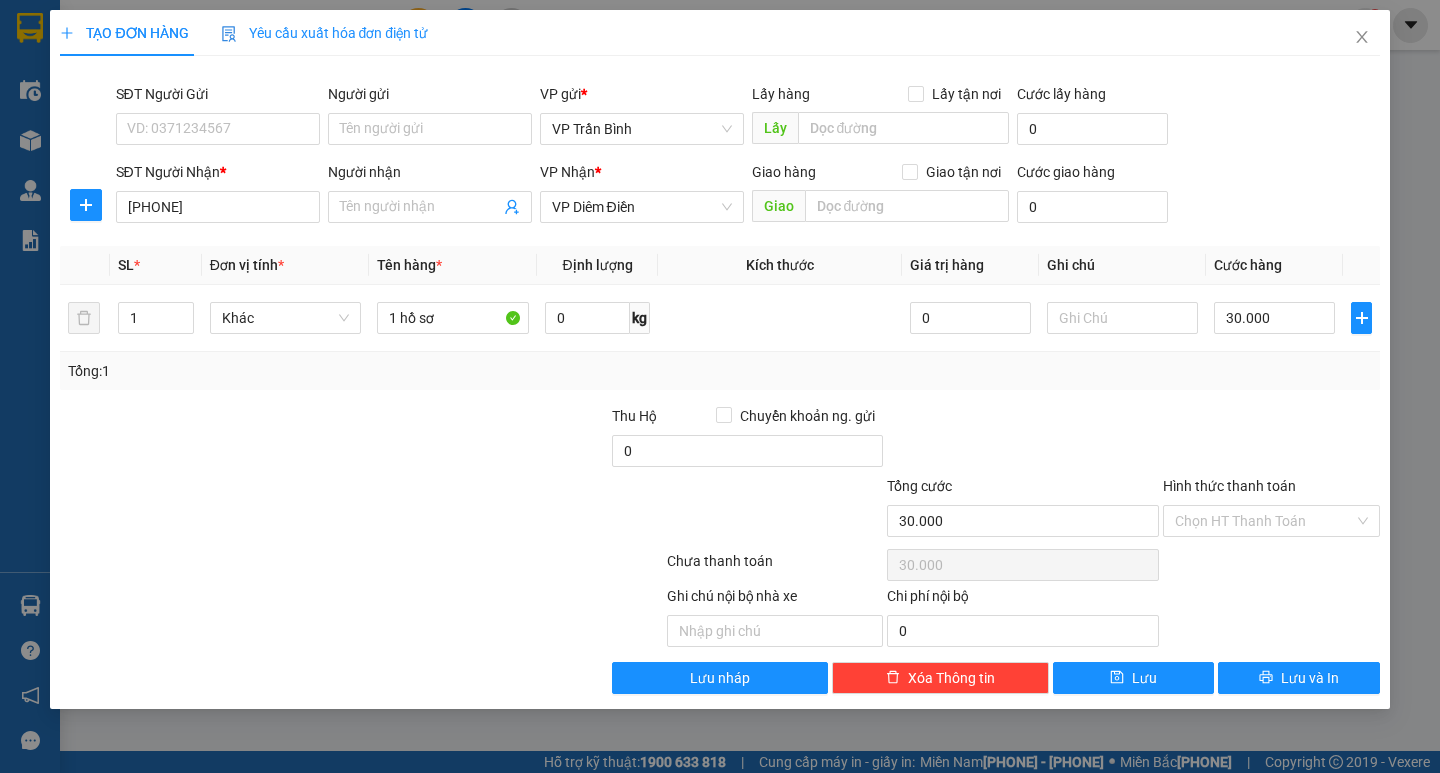click on "Hình thức thanh toán" at bounding box center [1264, 521] 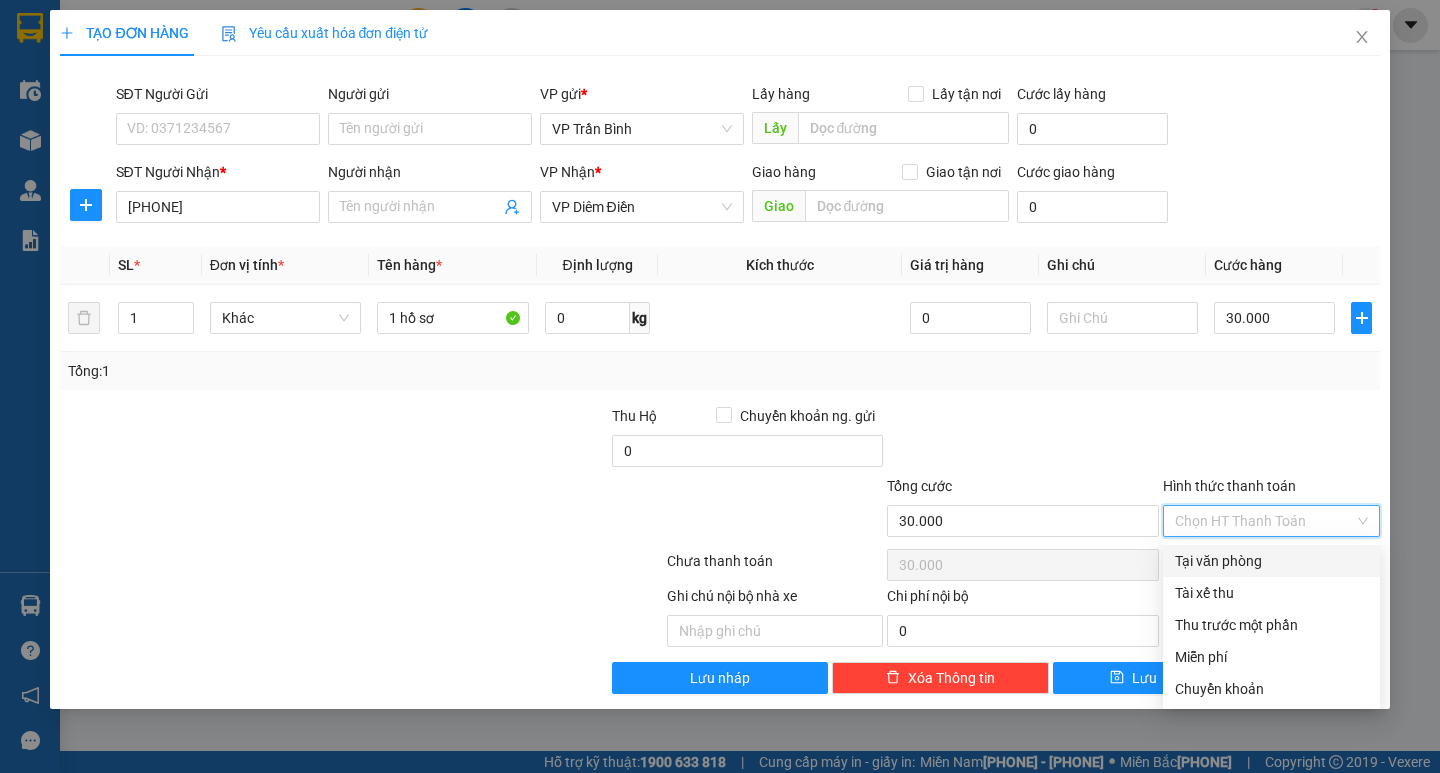 click on "Tại văn phòng" at bounding box center (1271, 561) 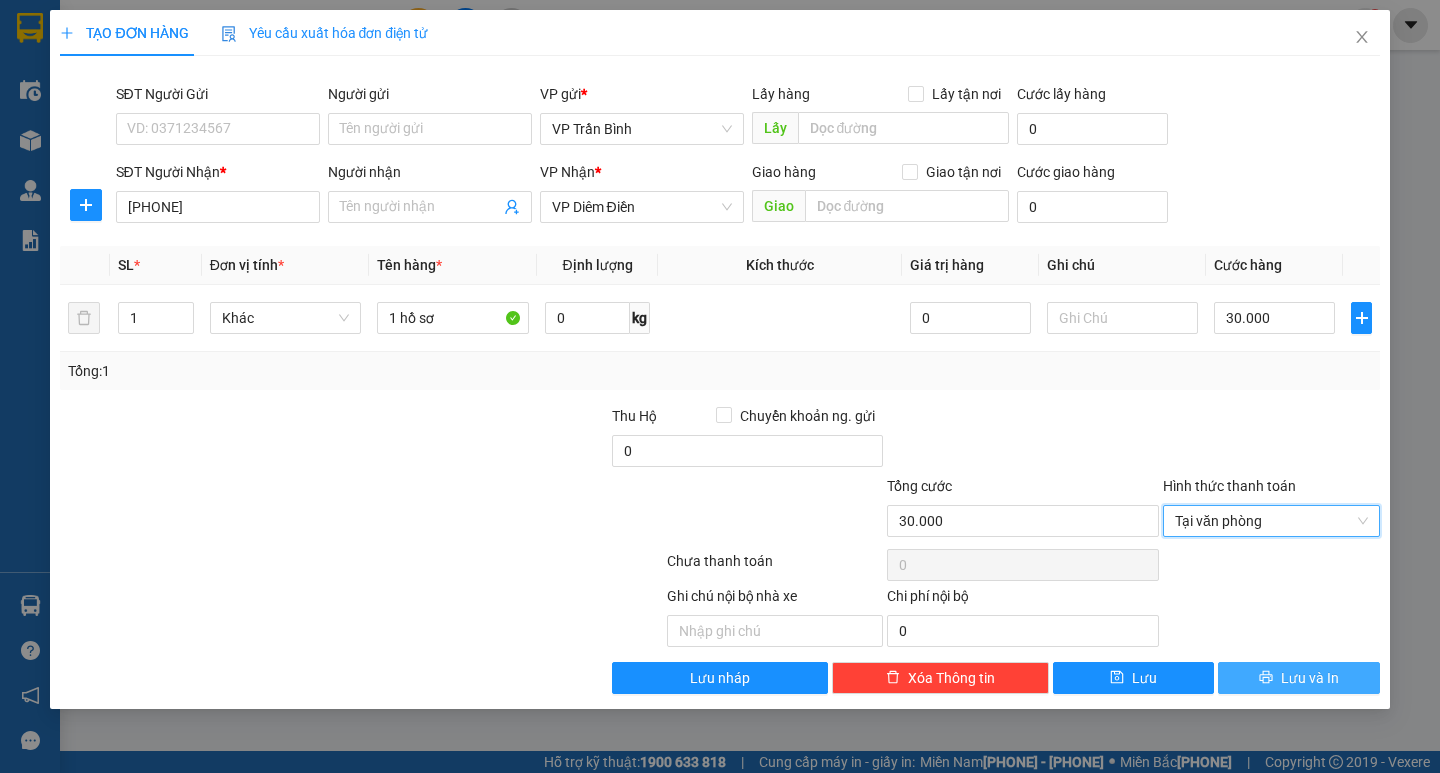 click on "Lưu và In" at bounding box center (1298, 678) 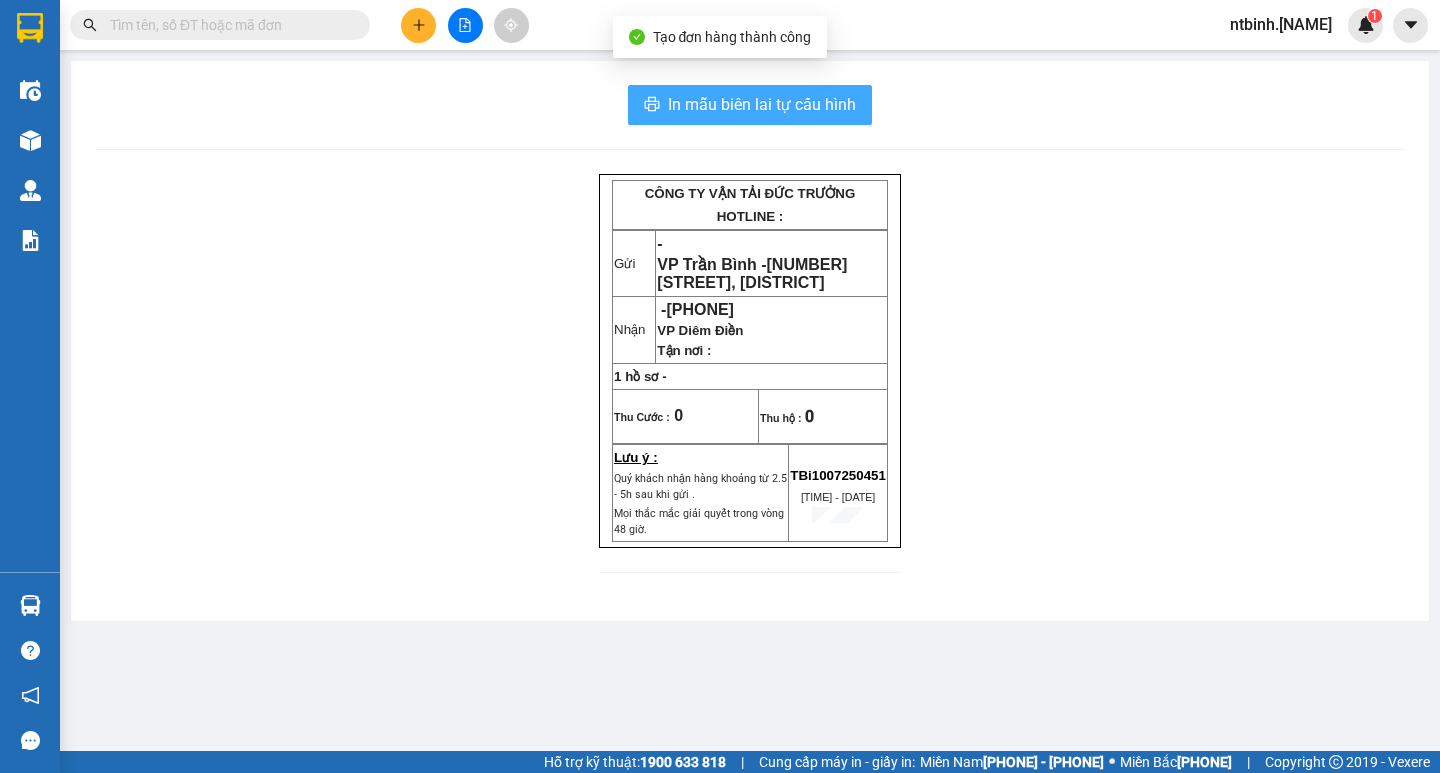 click on "In mẫu biên lai tự cấu hình" at bounding box center [750, 105] 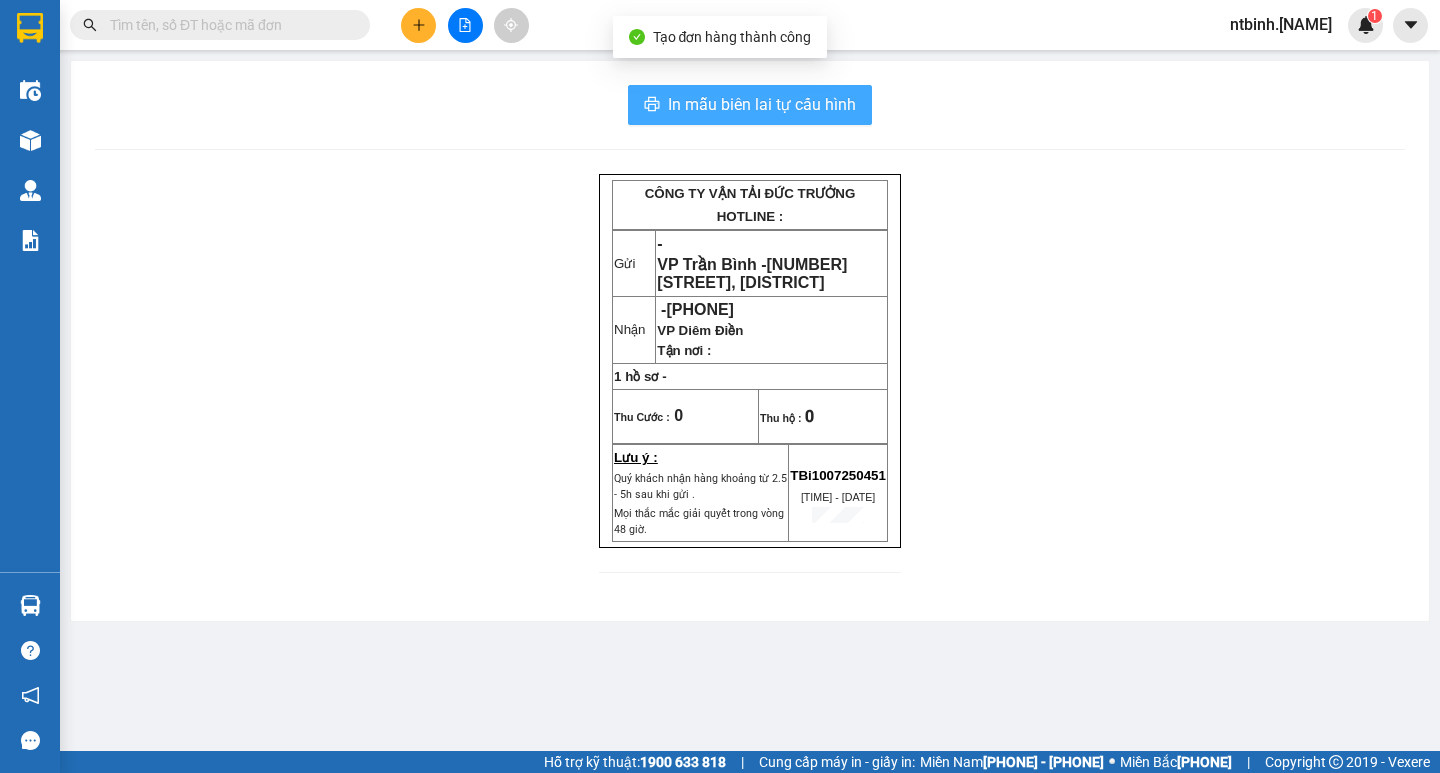 scroll, scrollTop: 0, scrollLeft: 0, axis: both 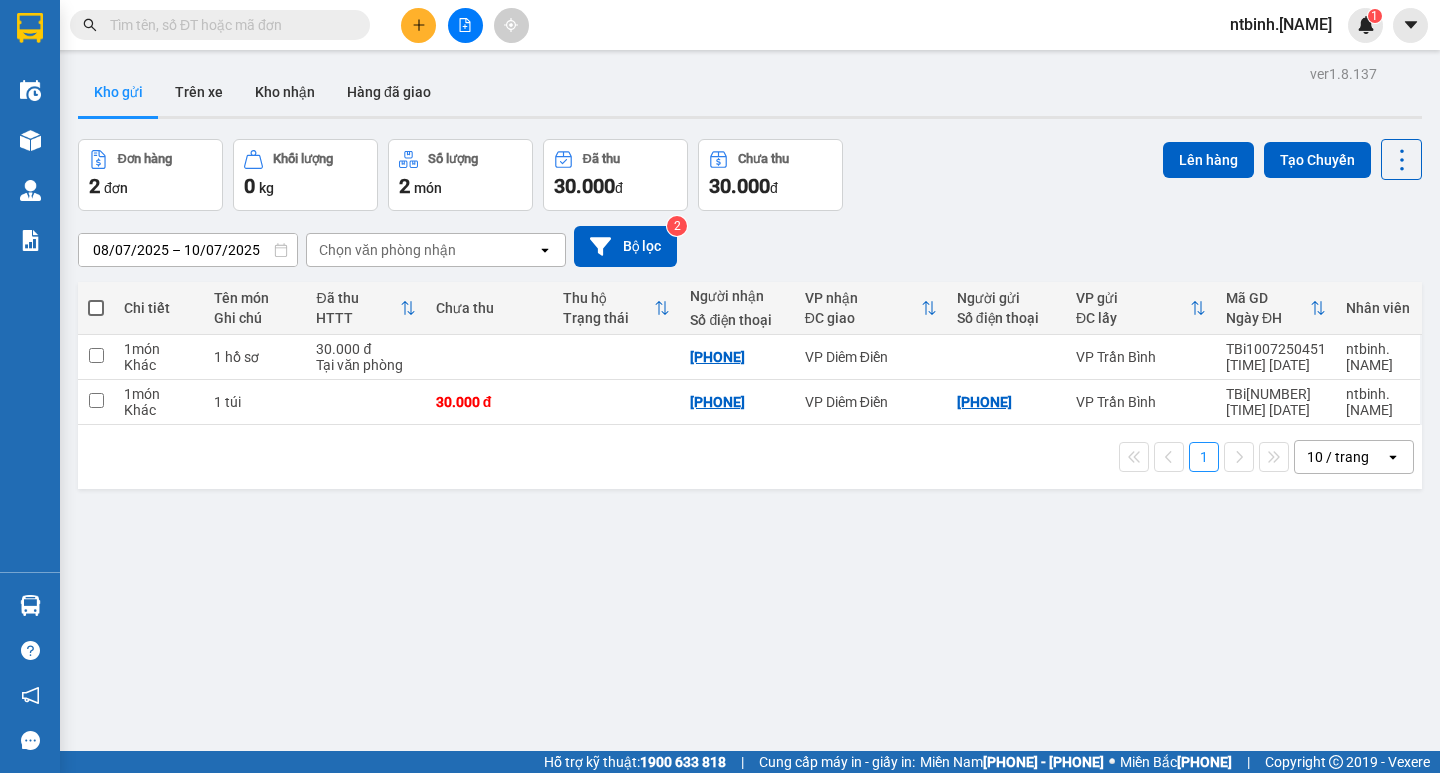 click at bounding box center [419, 25] 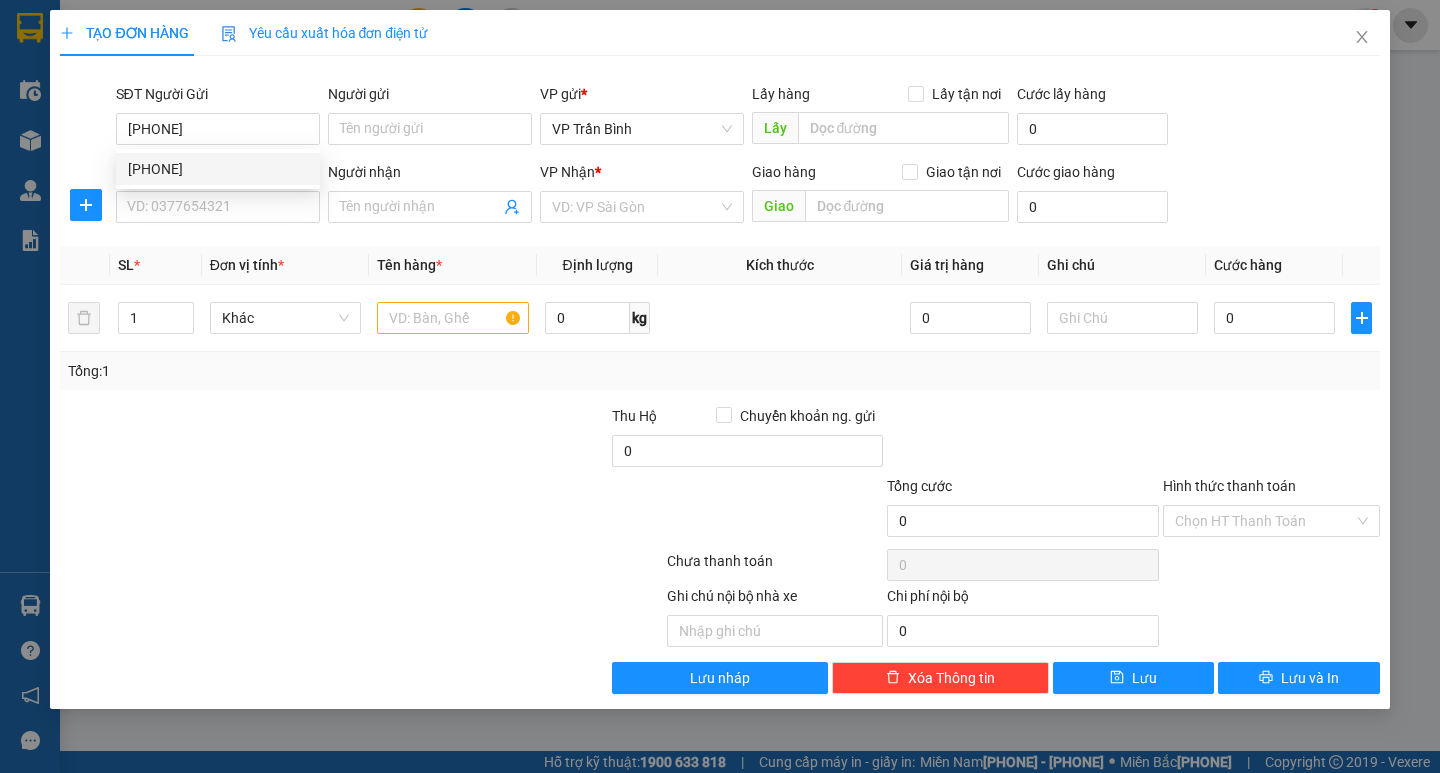 click on "[PHONE]" at bounding box center (218, 169) 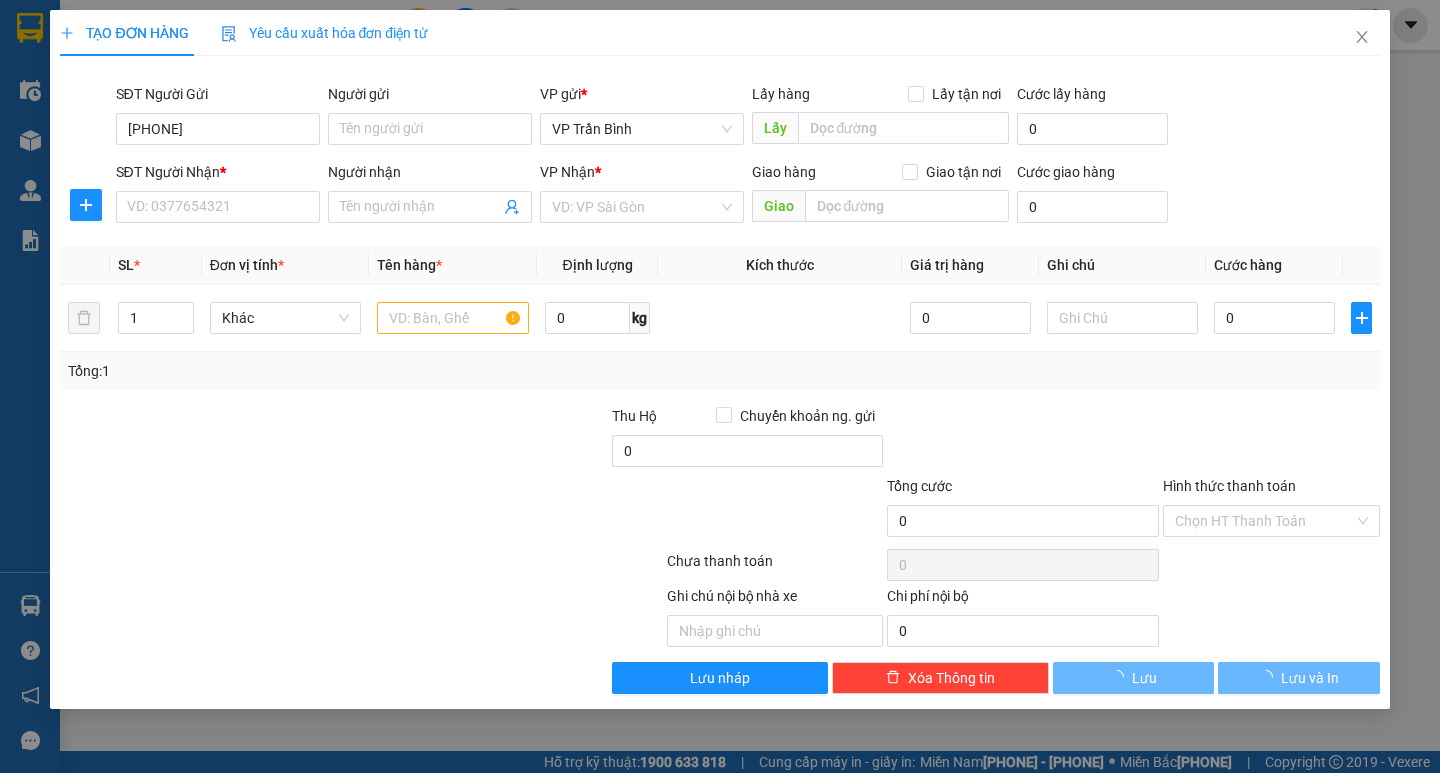 type on "[PHONE]" 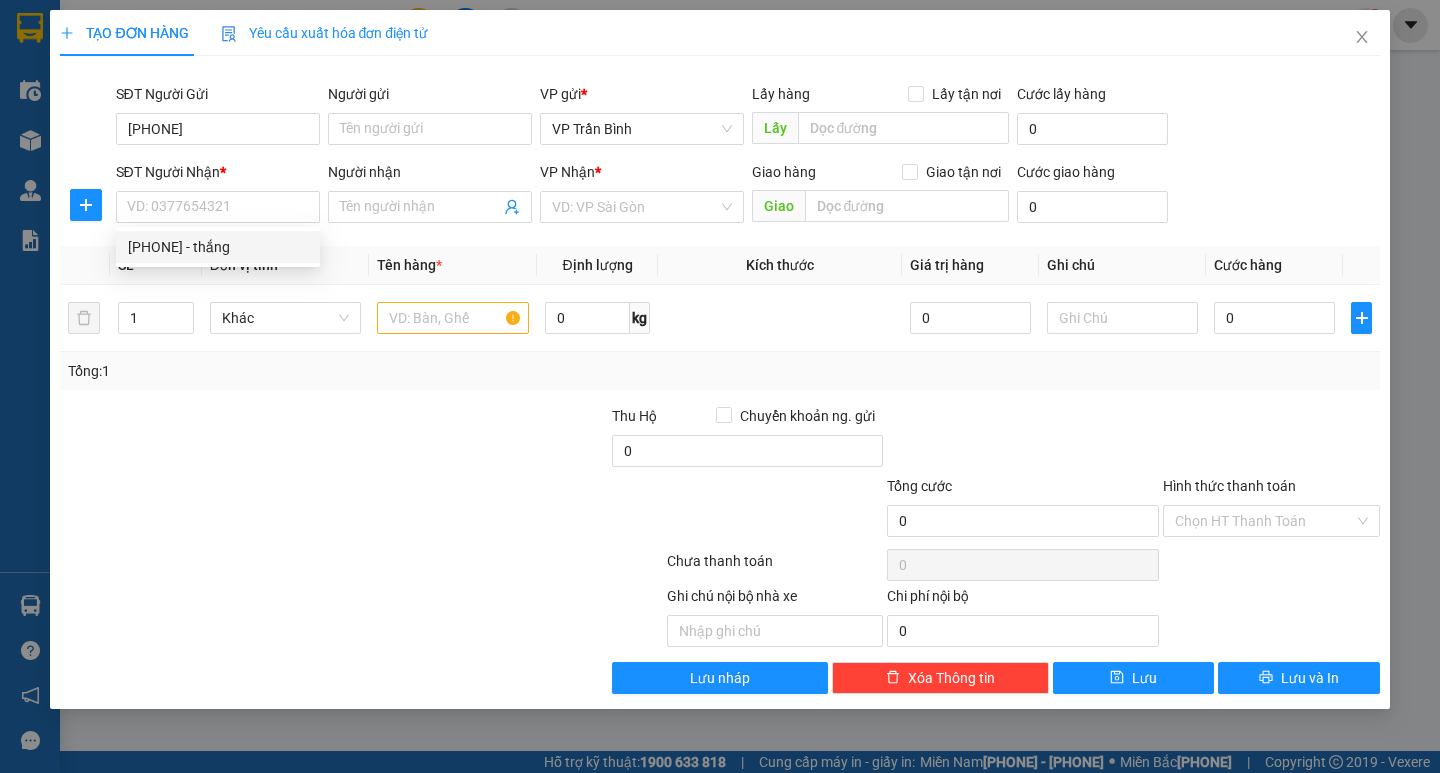 click on "[PHONE] - thắng" at bounding box center [0, 0] 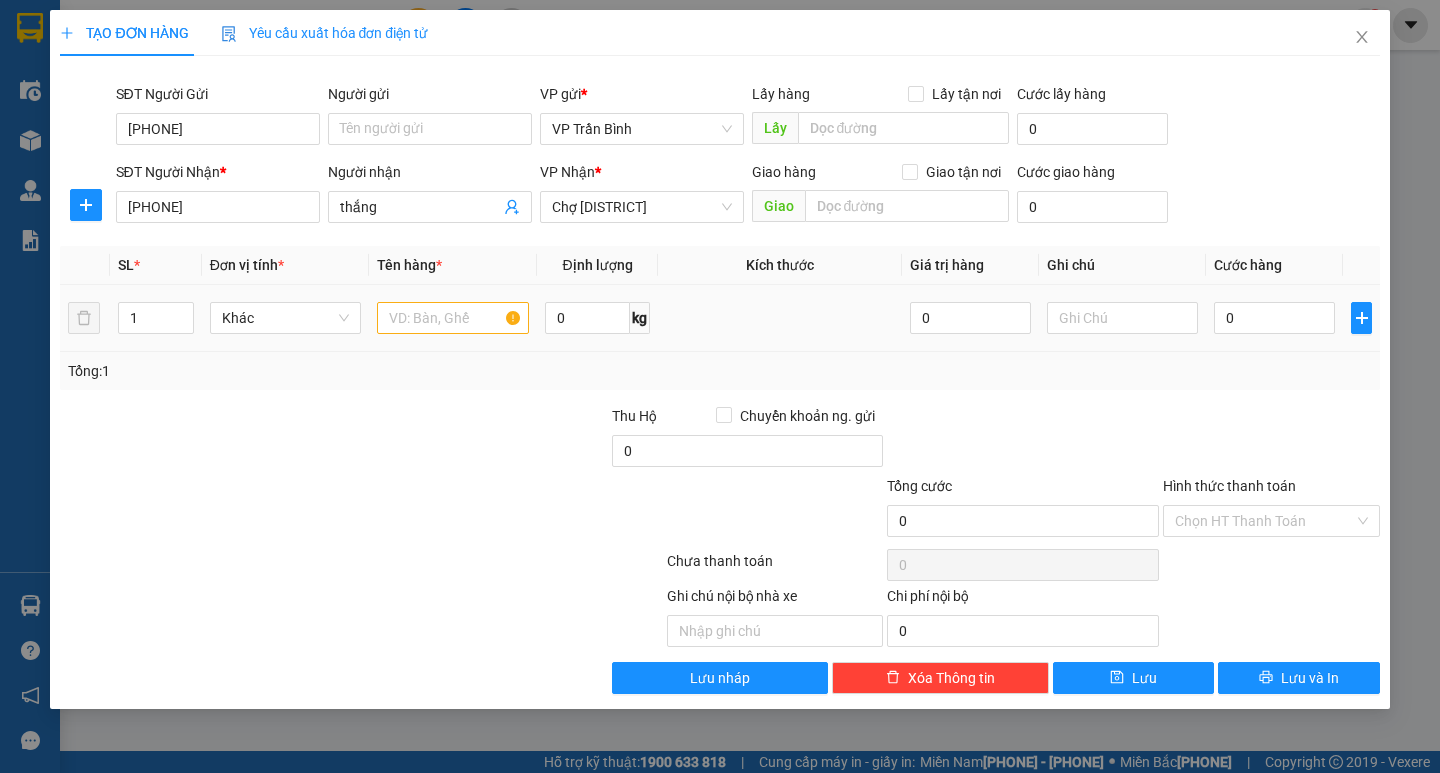 click at bounding box center [452, 318] 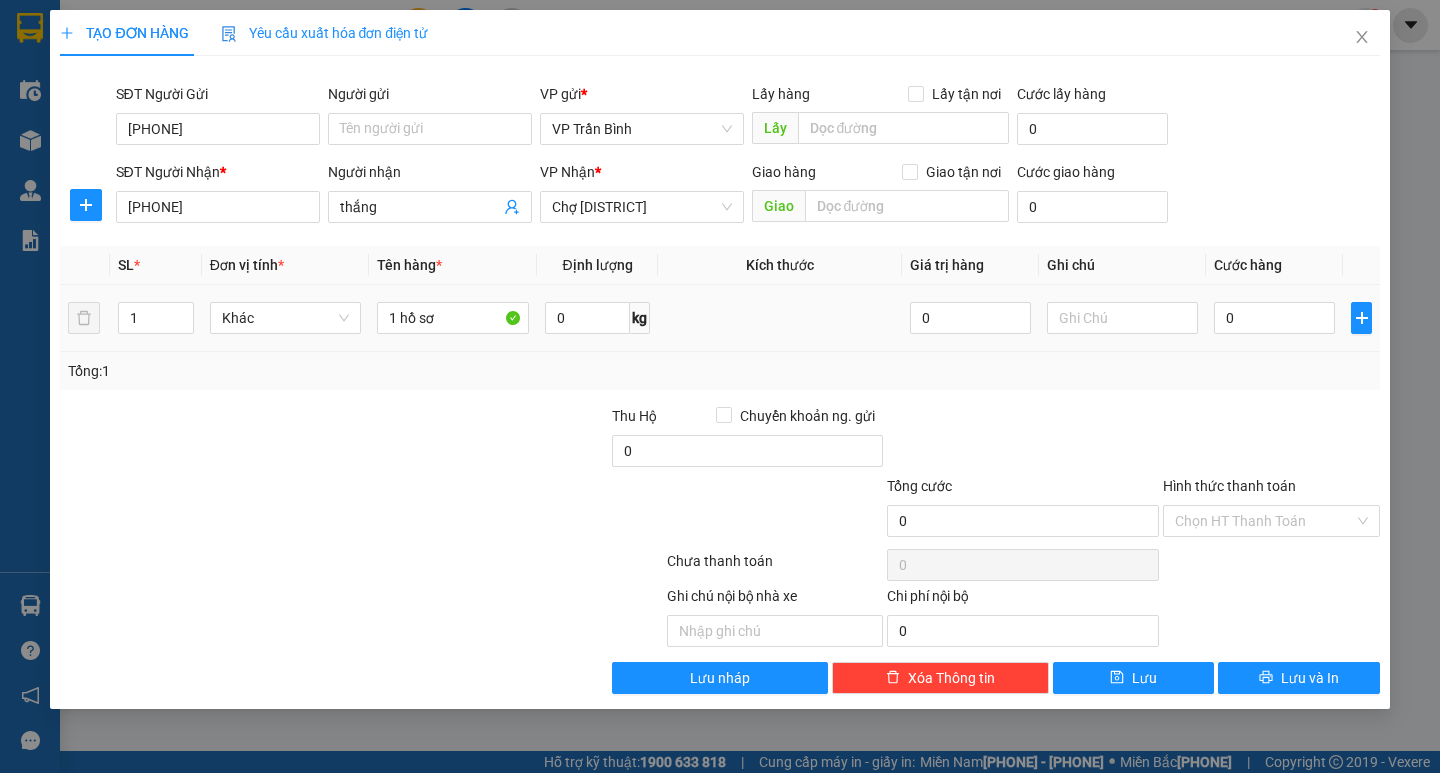 type on "1 hồ sơ" 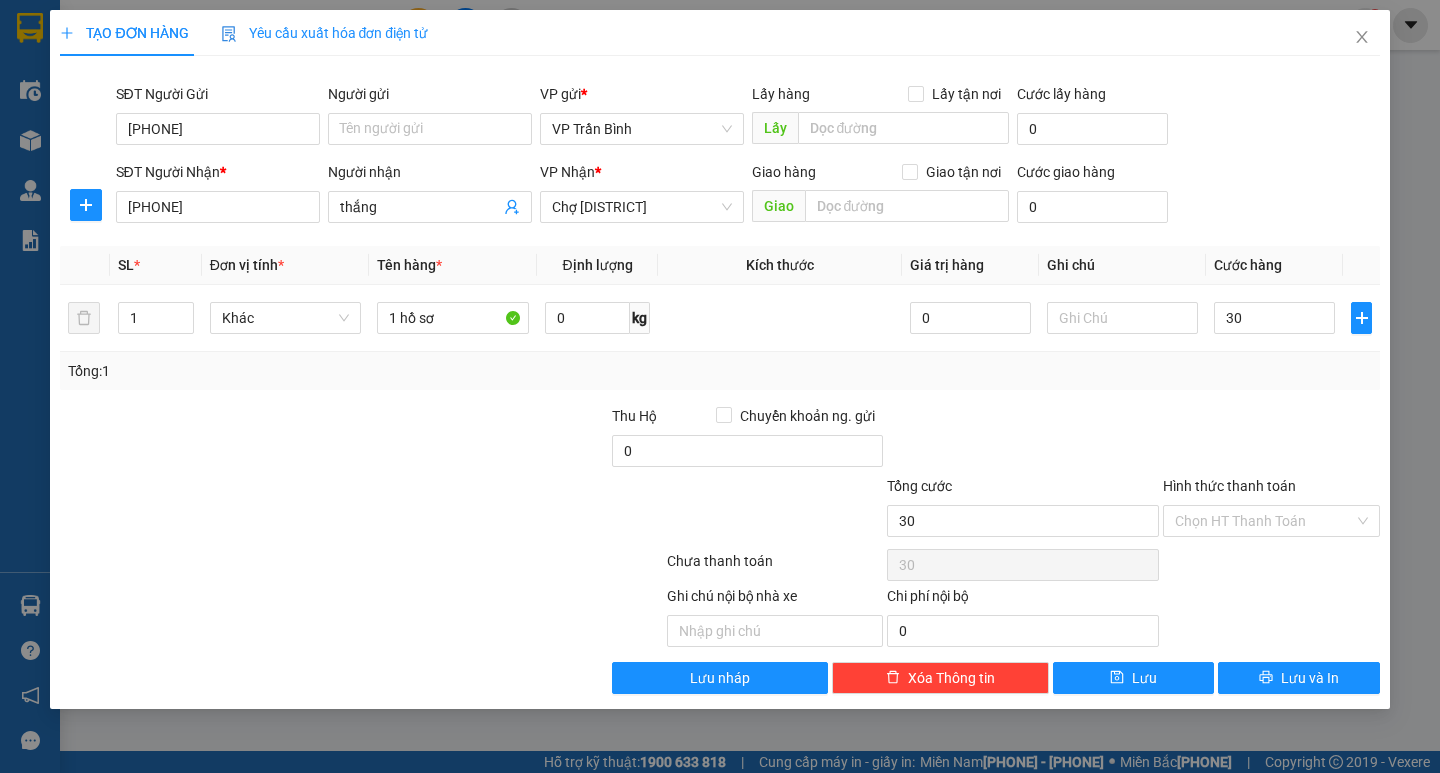 type on "30" 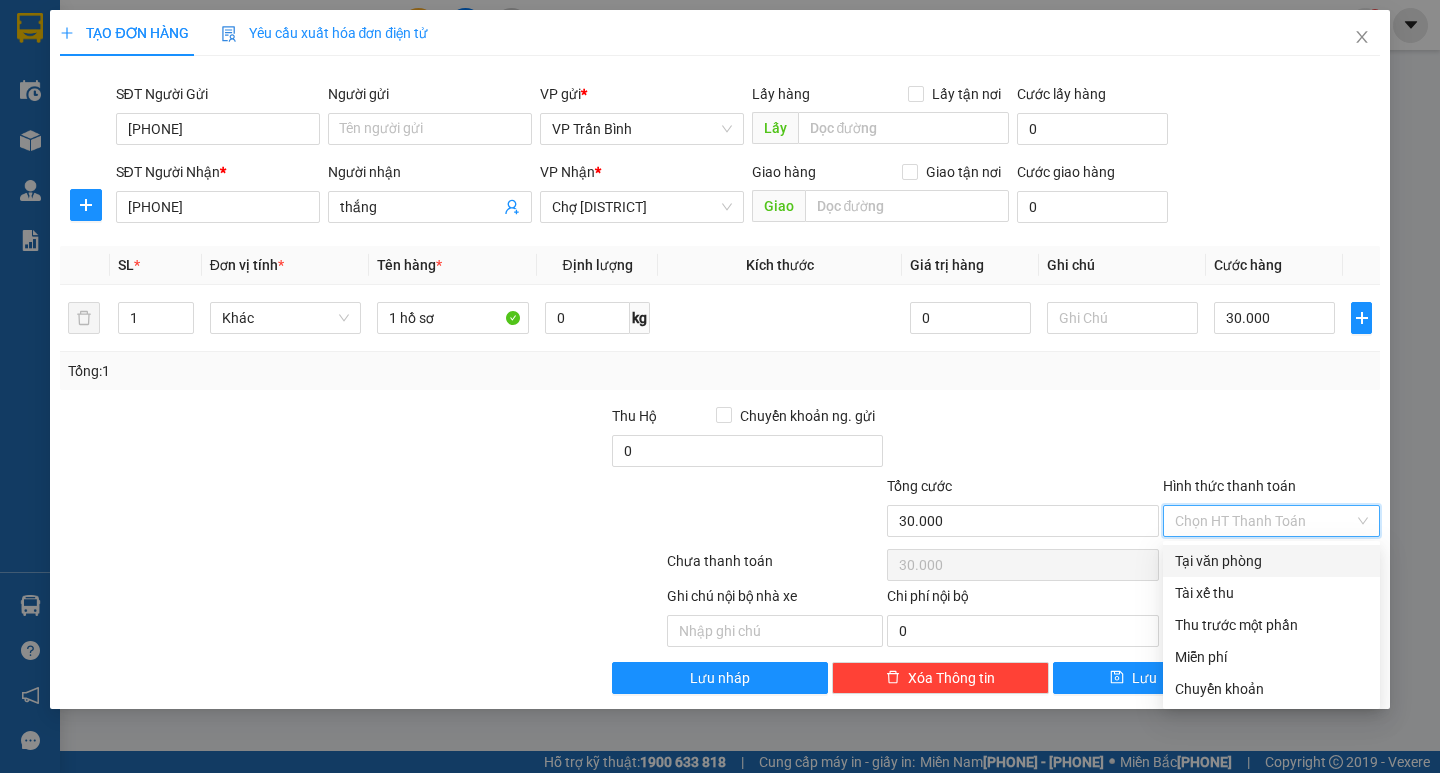 click on "Tại văn phòng" at bounding box center [1271, 561] 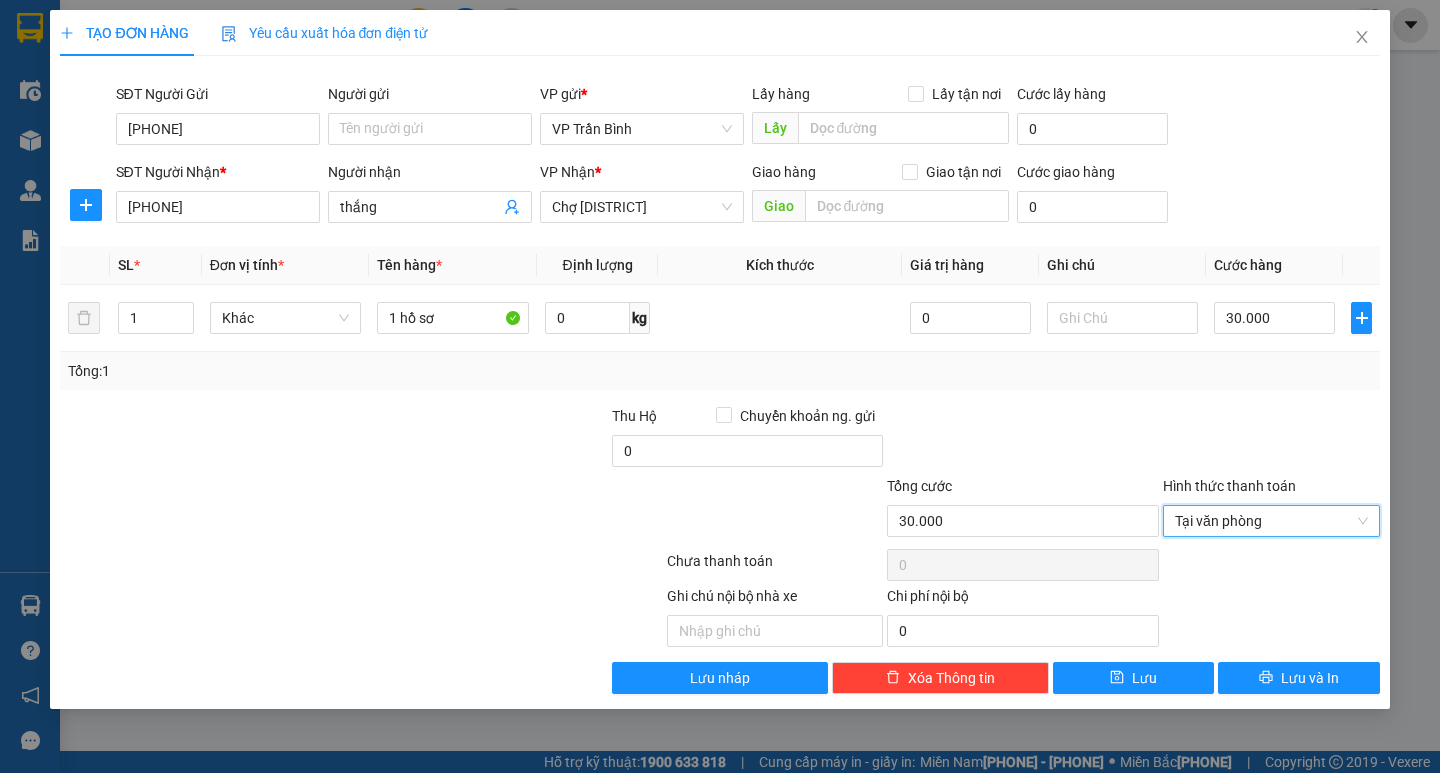 click on "SĐT Người Gửi [PHONE] Người gửi Tên người gửi VP gửi  * VP Trần Bình Lấy hàng Lấy tận nơi Lấy Cước lấy hàng 0 SĐT Người Nhận  * [PHONE] Người nhận thắng VP Nhận  * Chợ Thượng Phúc Giao hàng Giao tận nơi Giao Cước giao hàng 0 SL  * Đơn vị tính  * Tên hàng  * Định lượng Kích thước Giá trị hàng Ghi chú Cước hàng                     1 Khác 1 hồ sơ 0 kg 0 30.000 Tổng:  1 Thu Hộ Chuyển khoản ng. gửi 0 Tổng cước 30.000 Hình thức thanh toán Tại văn phòng Tại văn phòng Số tiền thu trước 0 Tại văn phòng Chưa thanh toán 0 Ghi chú nội bộ nhà xe Chi phí nội bộ 0 Lưu nháp Xóa Thông tin Lưu Lưu và In Tại văn phòng Tài xế thu Tại văn phòng Tài xế thu Thu trước một phần Miễn phí Chuyển khoản" at bounding box center [719, 383] 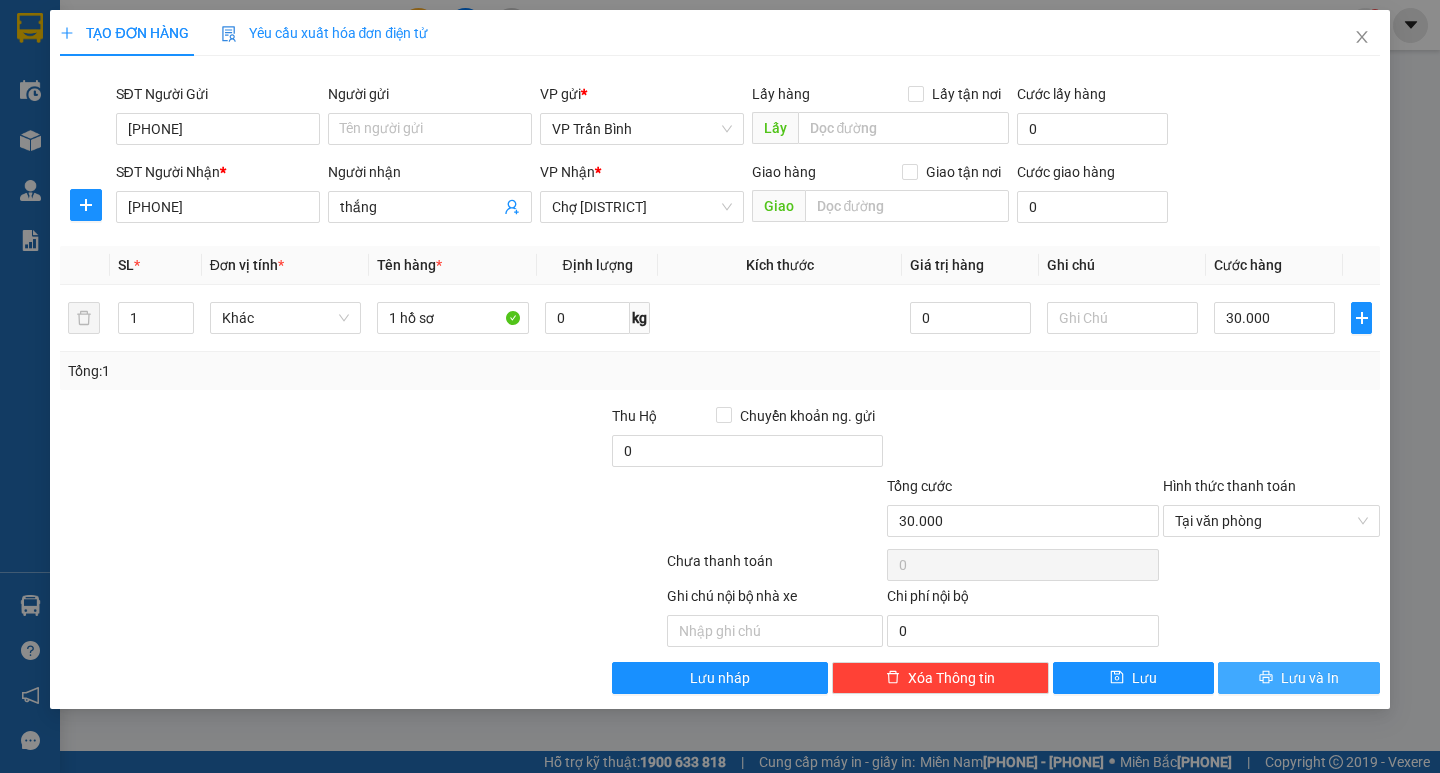 click on "Lưu và In" at bounding box center [1298, 678] 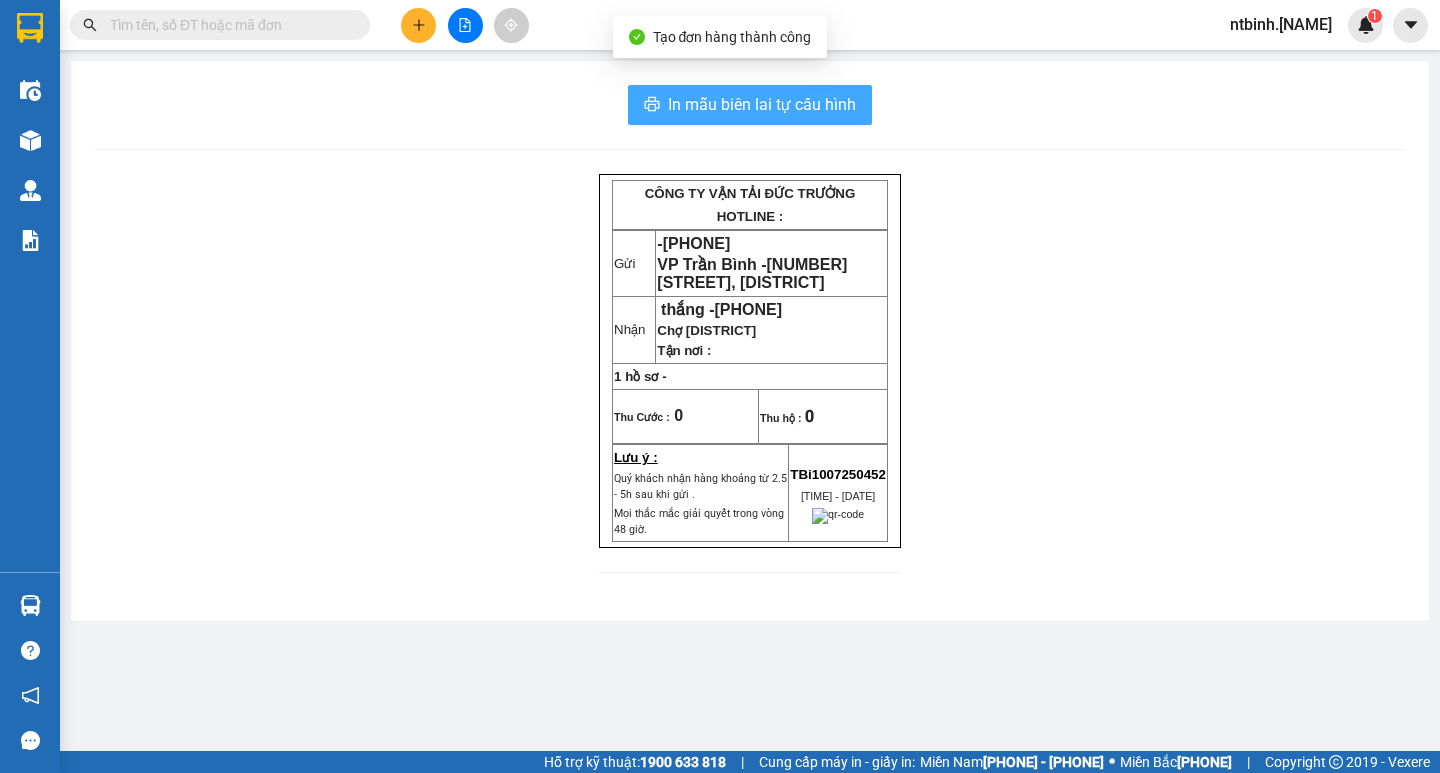 click on "In mẫu biên lai tự cấu hình" at bounding box center (762, 104) 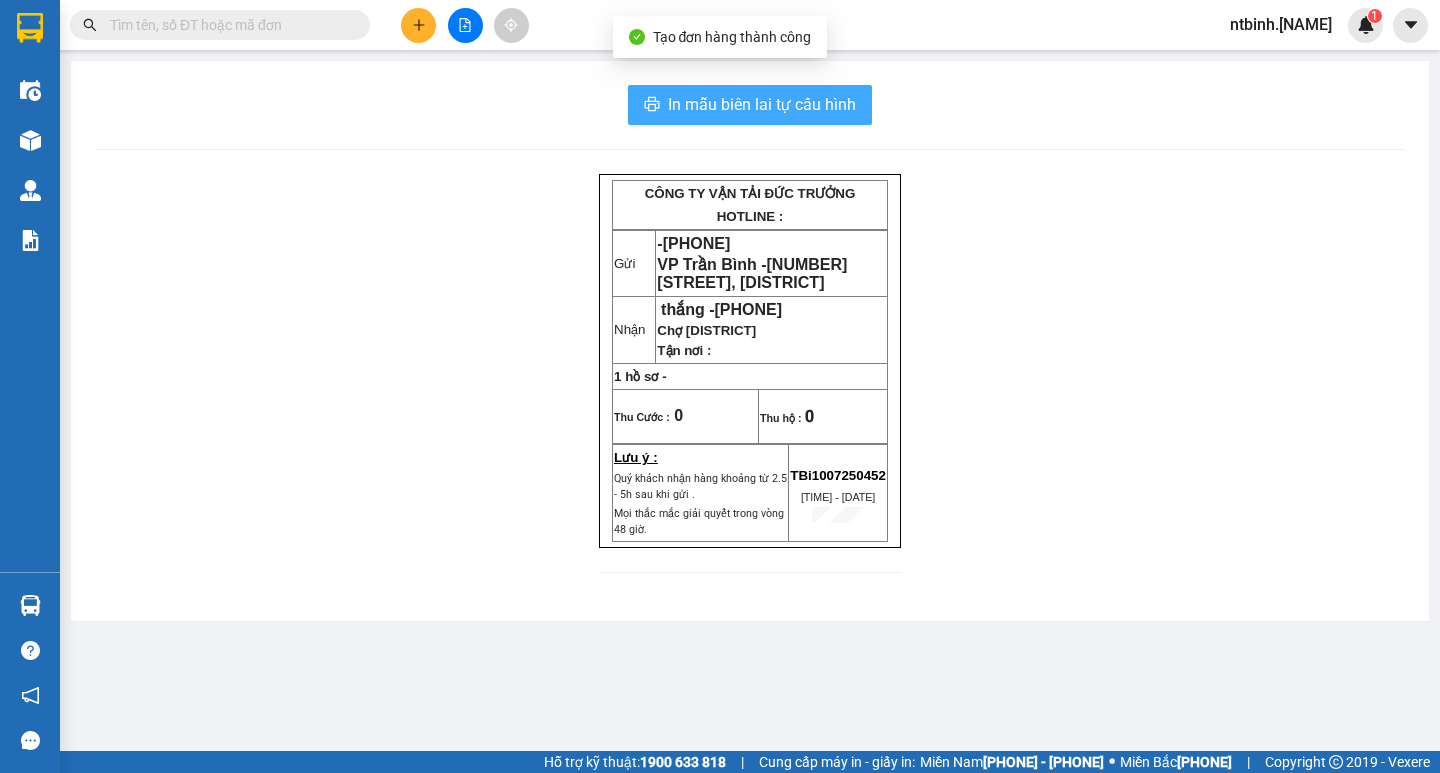 scroll, scrollTop: 0, scrollLeft: 0, axis: both 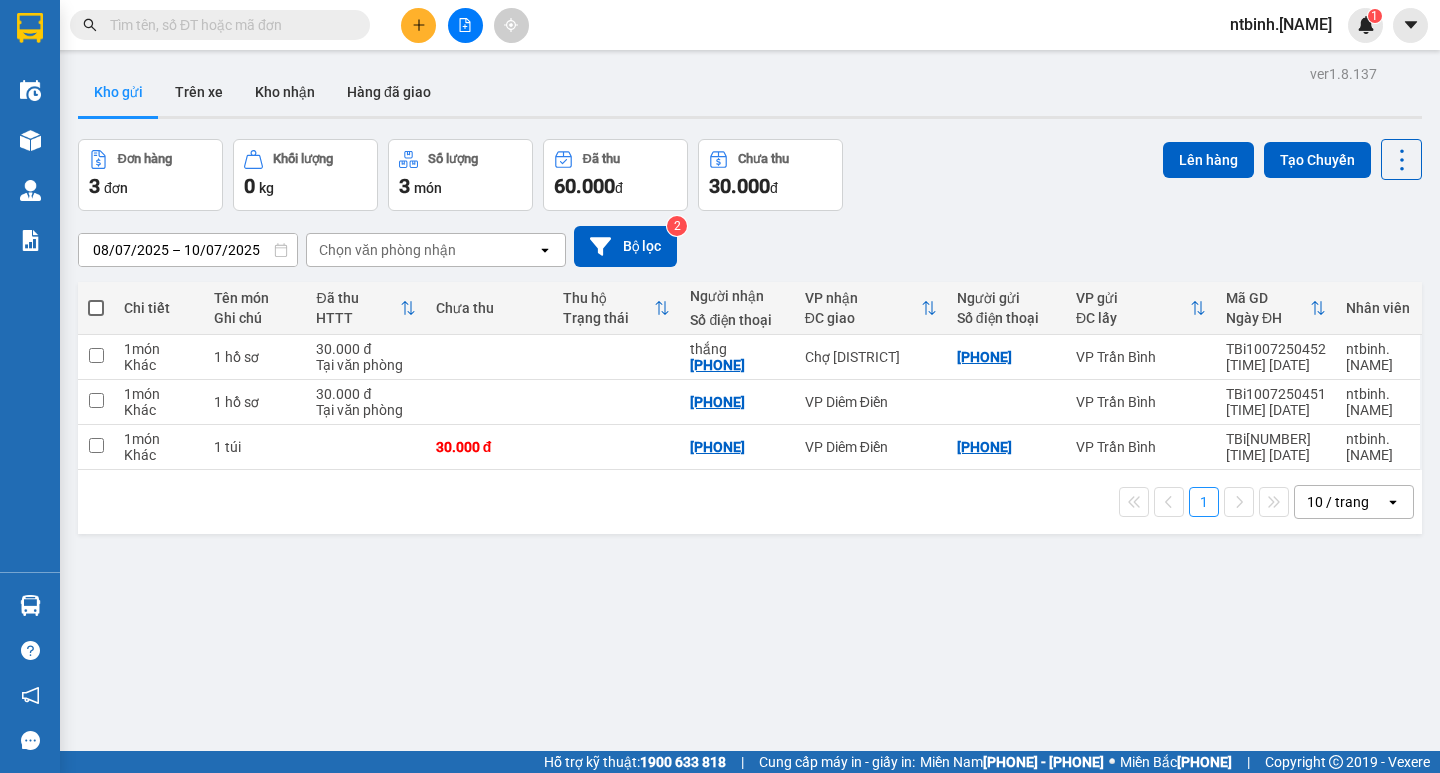 click at bounding box center [419, 25] 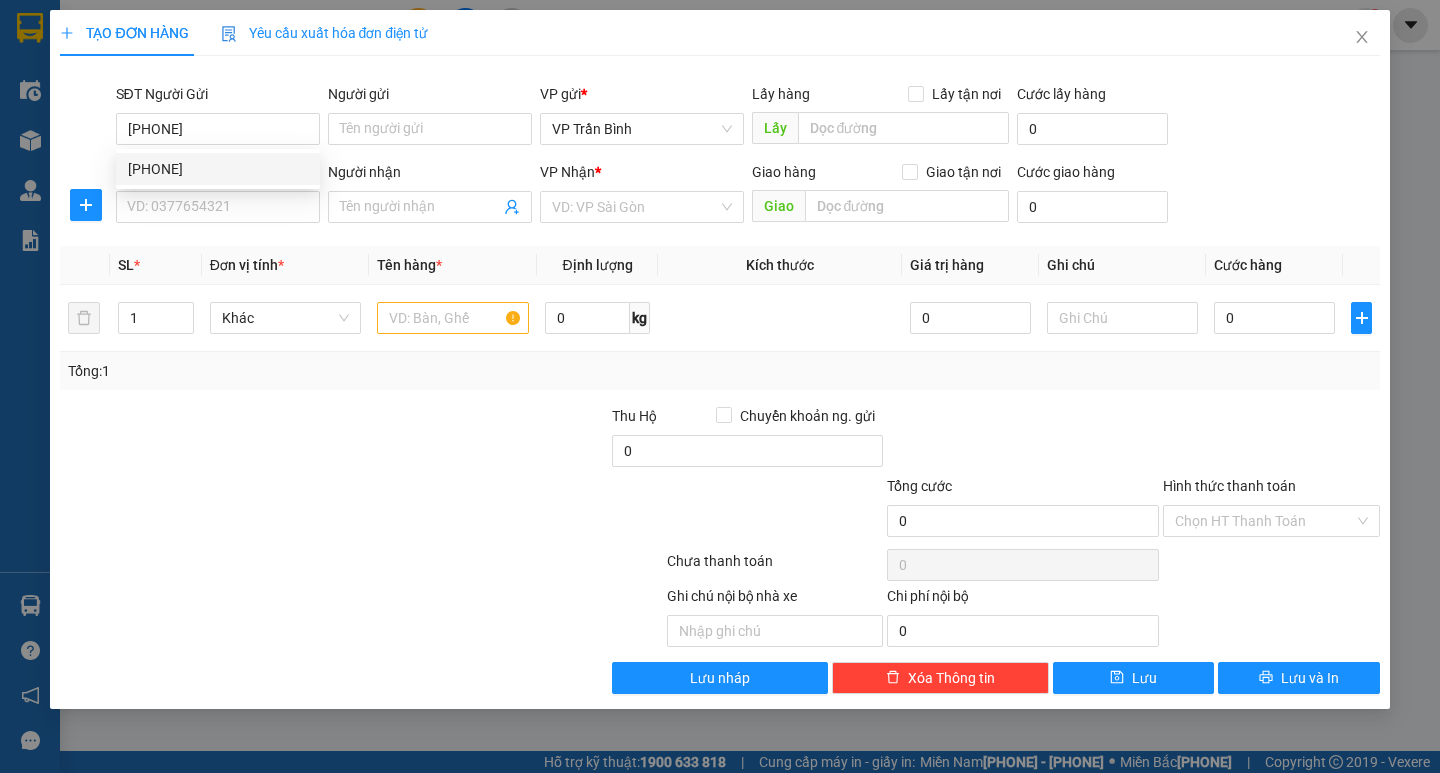 click on "[PHONE]" at bounding box center (218, 169) 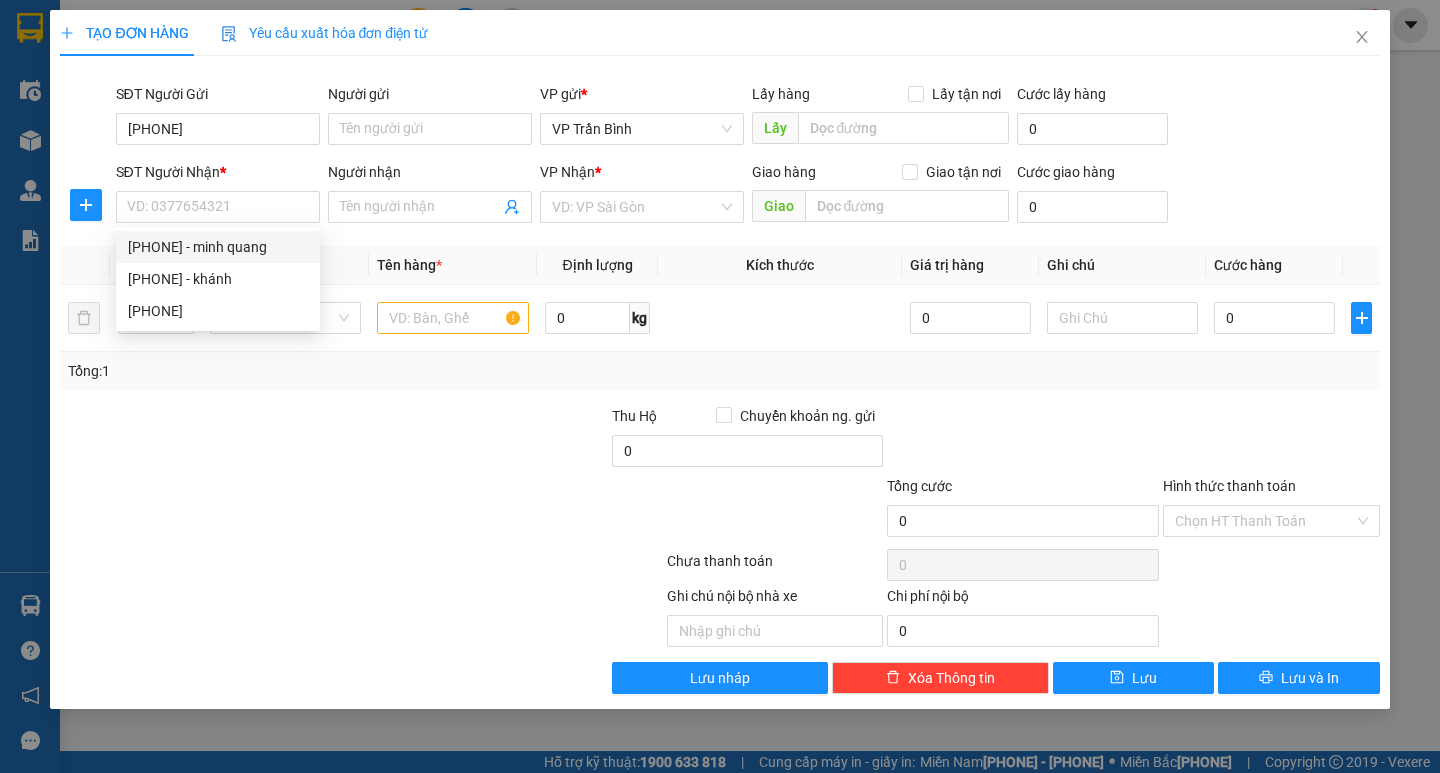 click on "[PHONE] - minh quang" at bounding box center [0, 0] 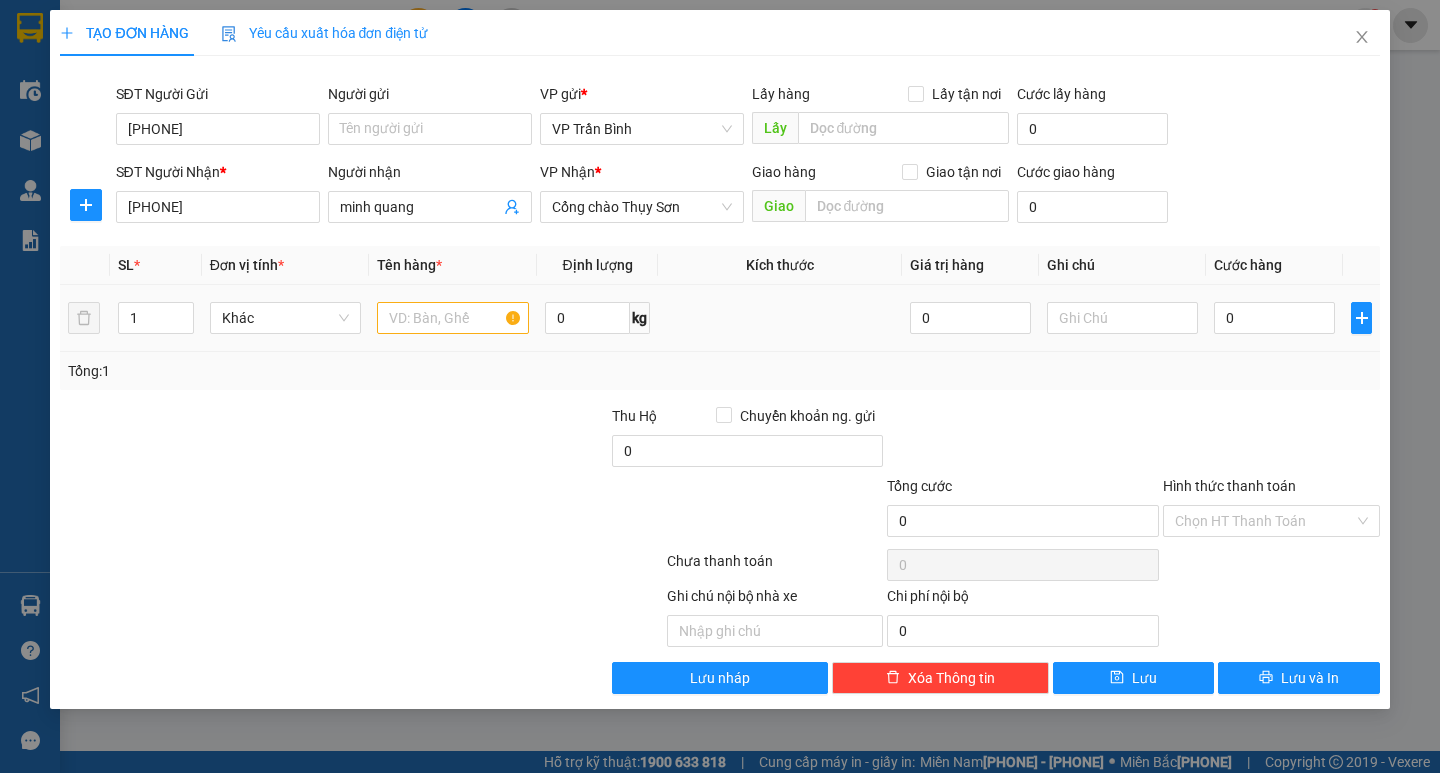 click at bounding box center [452, 318] 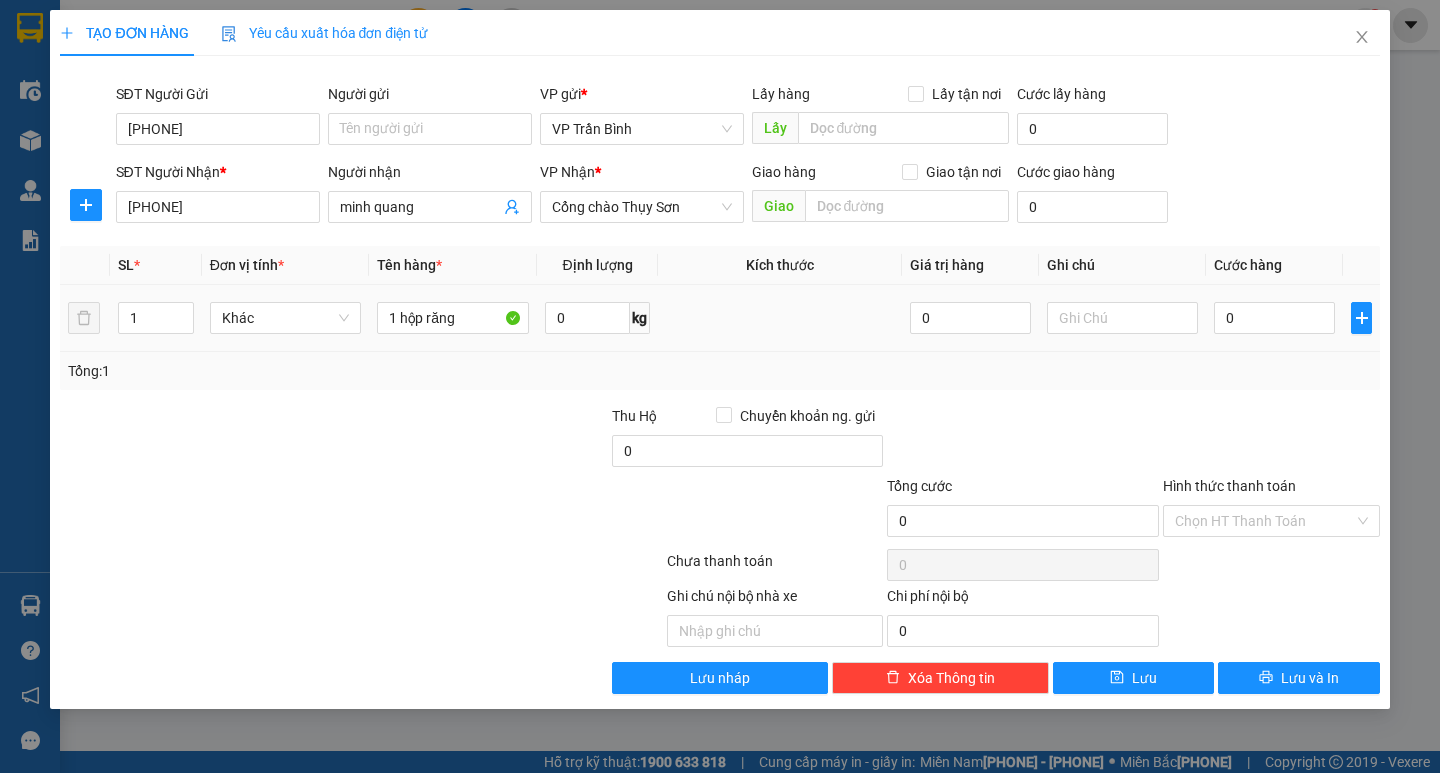 type on "1 hộp răng" 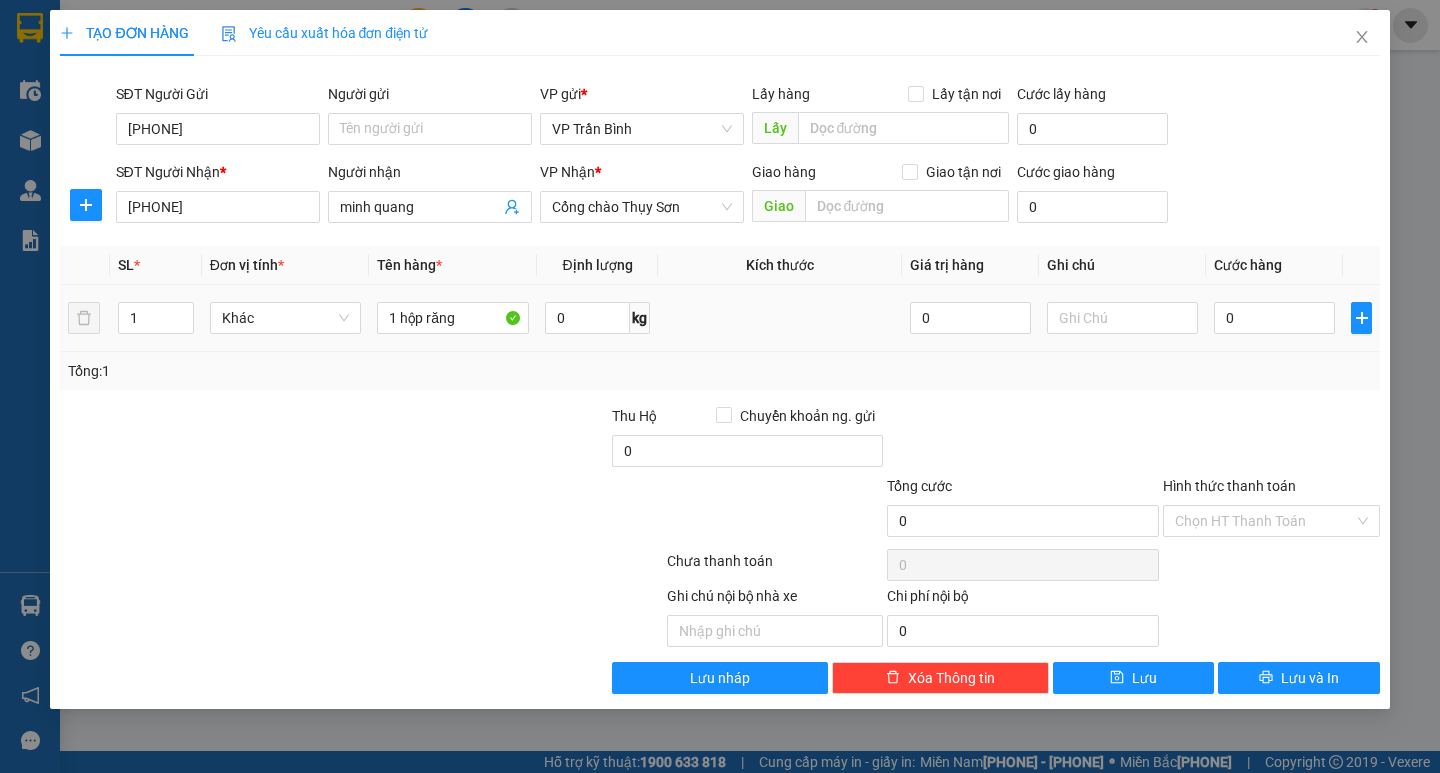 click on "0" at bounding box center [452, 318] 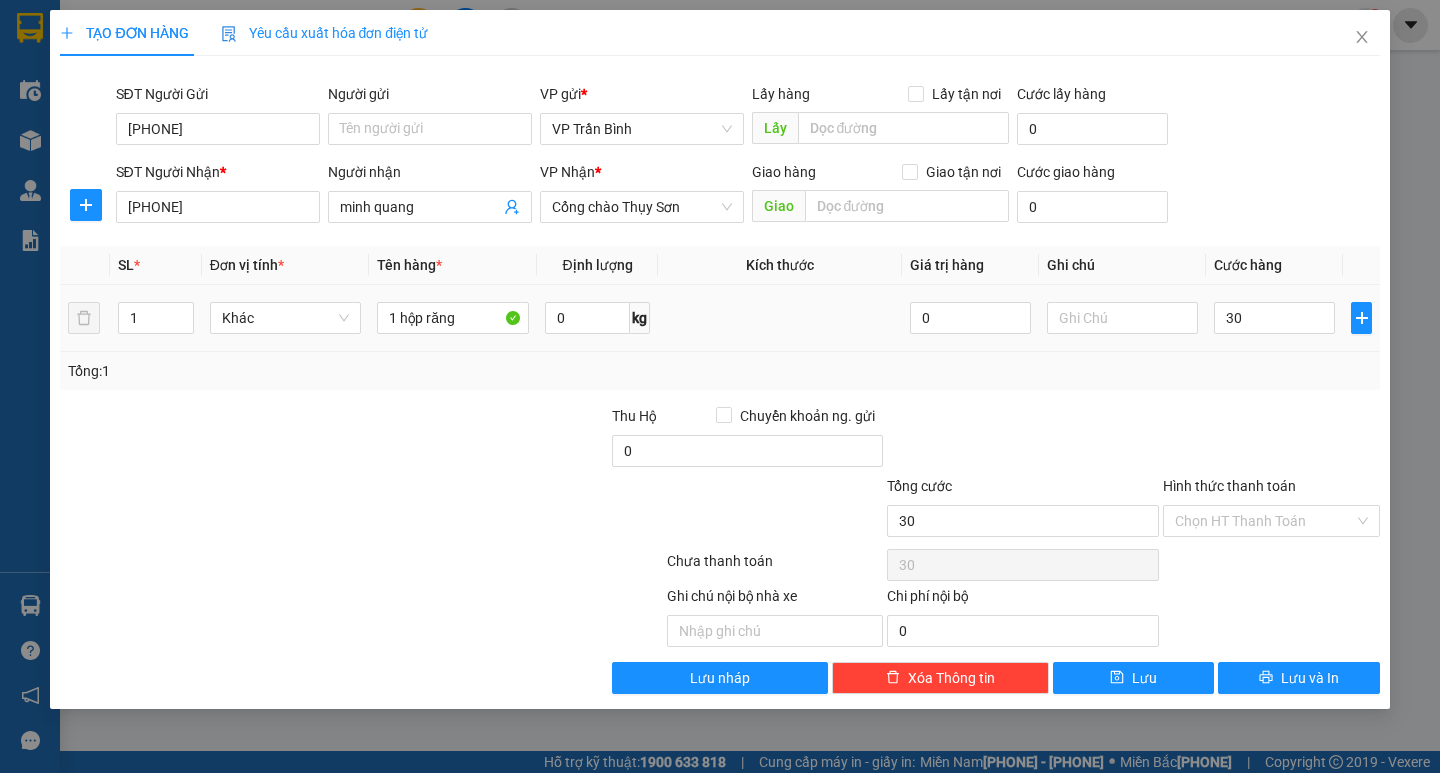 type on "30" 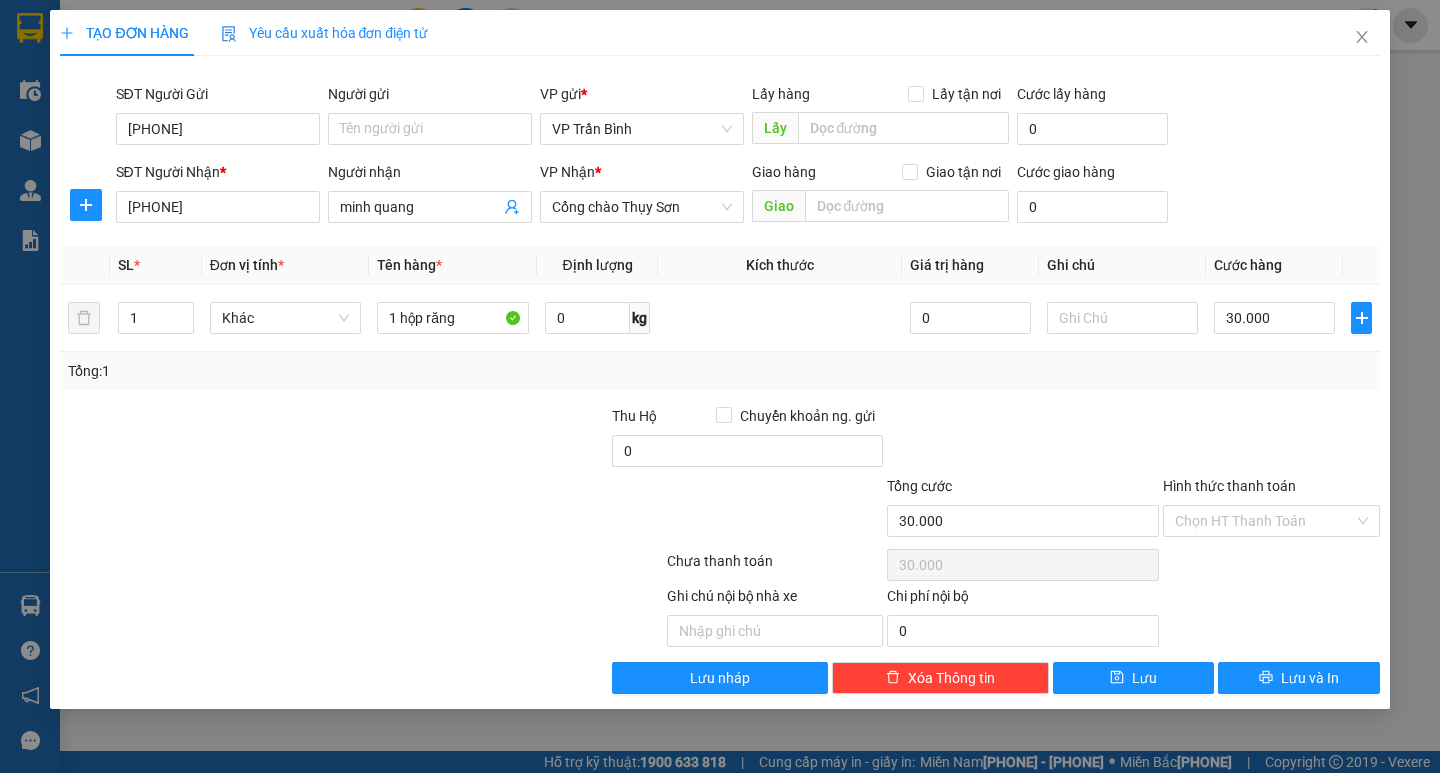 click on "Hình thức thanh toán" at bounding box center (1264, 521) 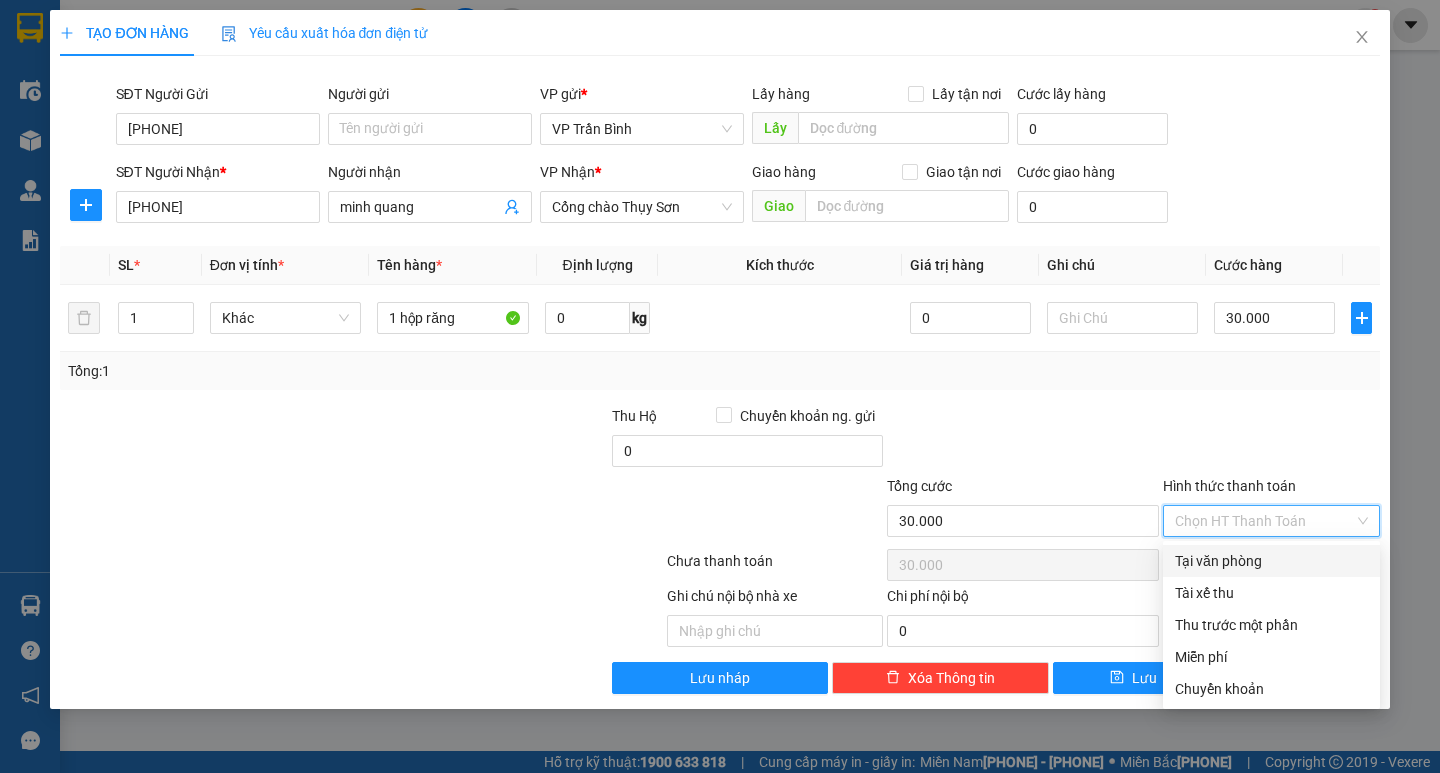 click on "Tại văn phòng" at bounding box center [1271, 561] 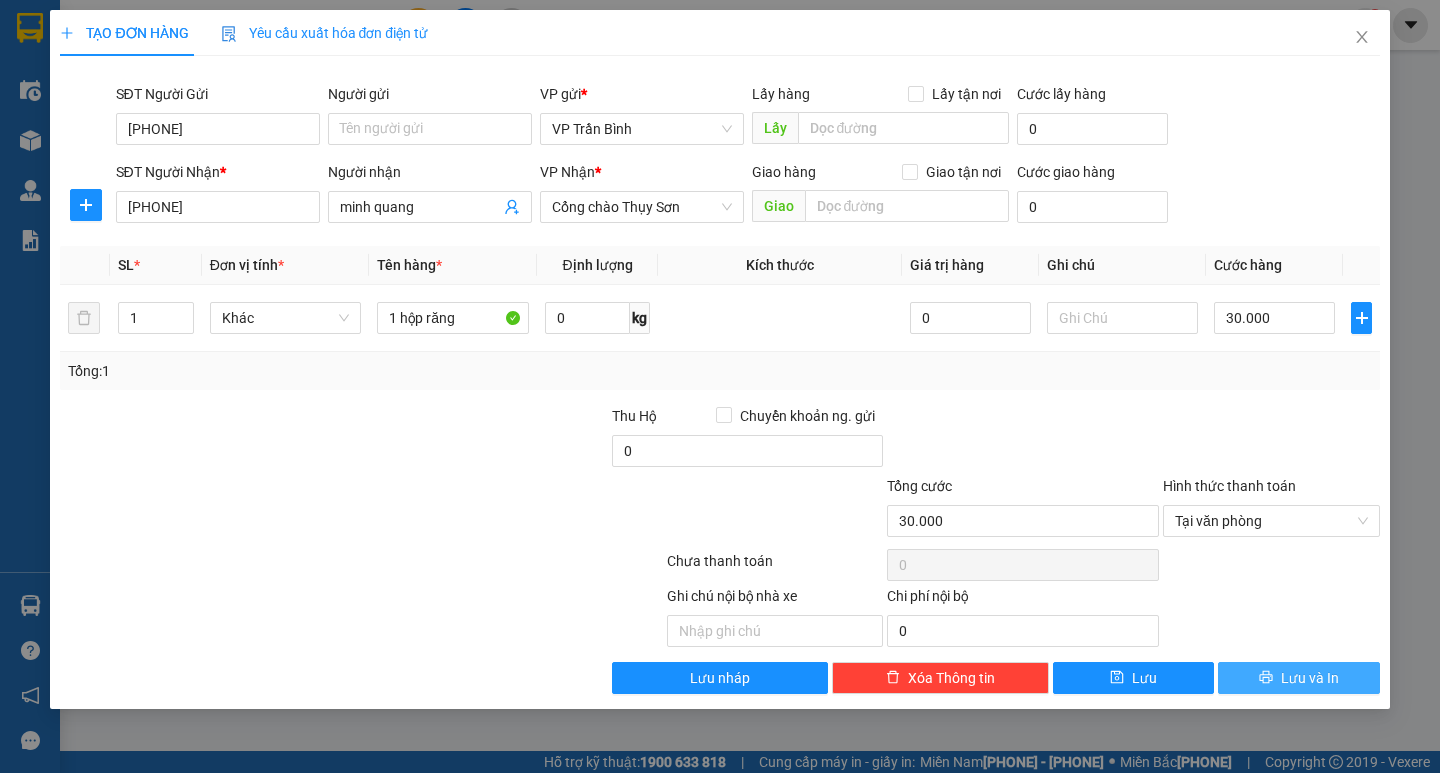 click on "TẠO ĐƠN HÀNG Yêu cầu xuất hóa đơn điện tử SĐT Người Gửi [PHONE] Người gửi Tên người gửi VP gửi  * VP Trần Bình Lấy hàng Lấy tận nơi Lấy Cước lấy hàng 0 SĐT Người Nhận  * [PHONE] Người nhận minh quang VP Nhận  * Cổng chào Thụy Sơn Giao hàng Giao tận nơi Giao Cước giao hàng 0 SL  * Đơn vị tính  * Tên hàng  * Định lượng Kích thước Giá trị hàng Ghi chú Cước hàng                     1 Khác 1 hộp răng 0 kg 0 30.000 Tổng:  1 Thu Hộ Chuyển khoản ng. gửi 0 Tổng cước 30.000 Hình thức thanh toán Tại văn phòng Số tiền thu trước 0 Tại văn phòng Chưa thanh toán 0 Ghi chú nội bộ nhà xe Chi phí nội bộ 0 Lưu nháp Xóa Thông tin Lưu Lưu và In Tại văn phòng Tài xế thu Tại văn phòng Tài xế thu Thu trước một phần" at bounding box center (719, 359) 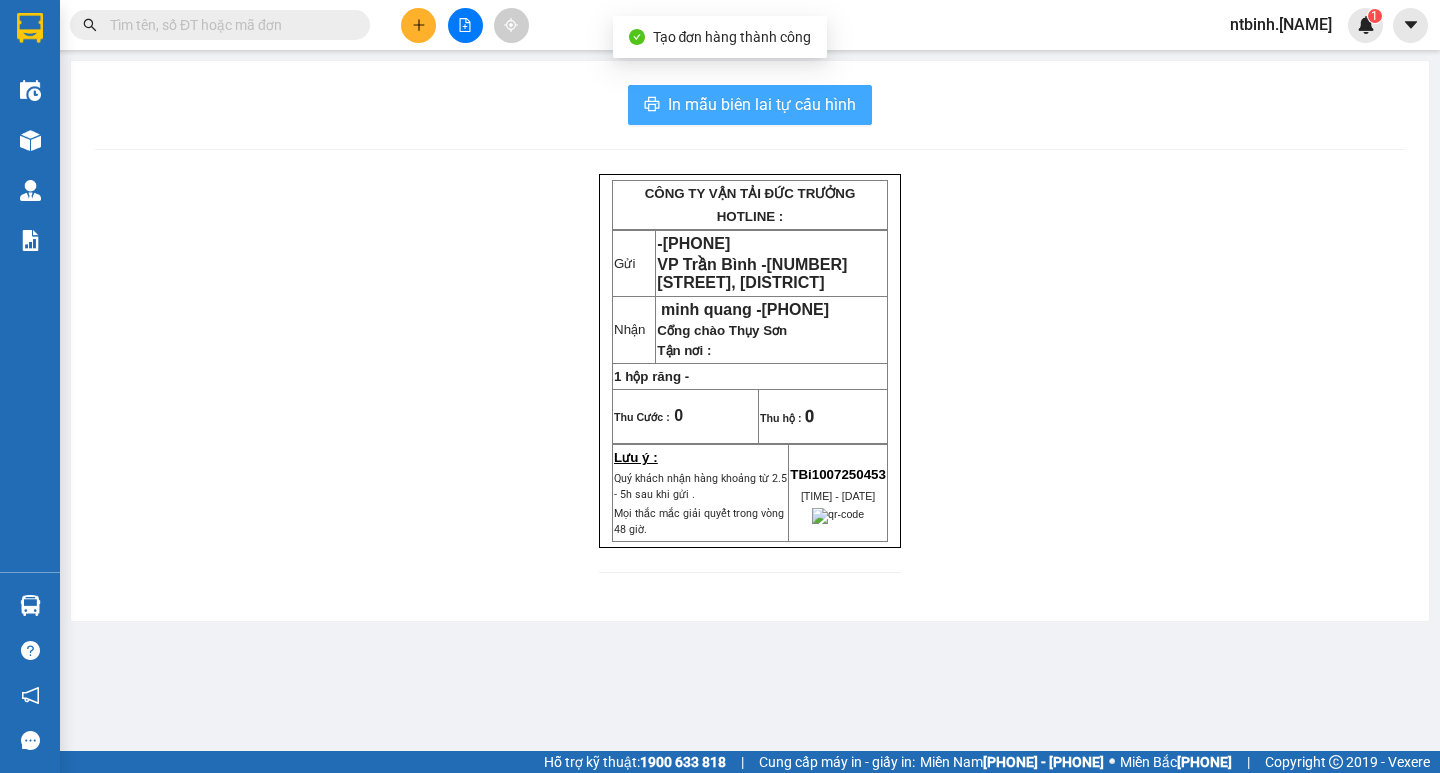 click on "In mẫu biên lai tự cấu hình" at bounding box center [762, 104] 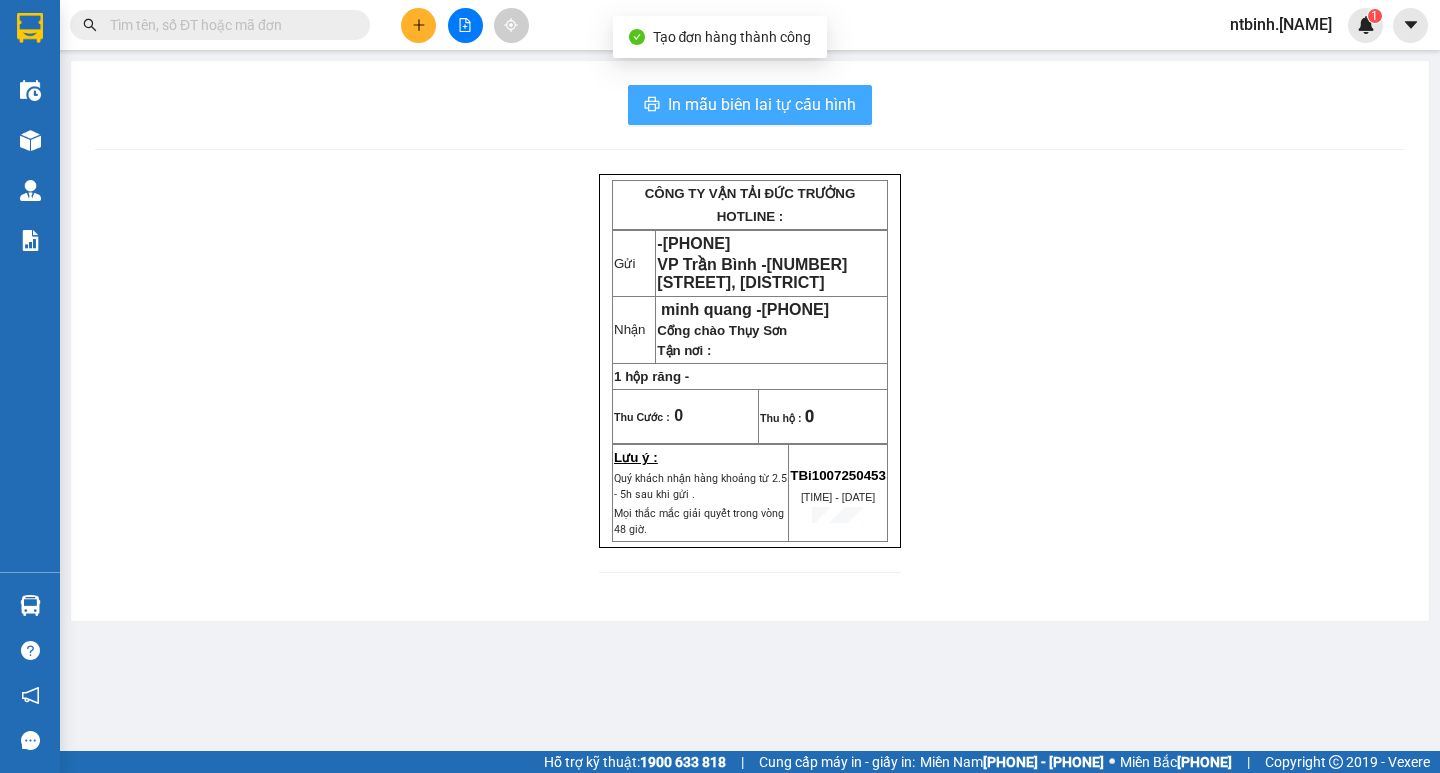 scroll, scrollTop: 0, scrollLeft: 0, axis: both 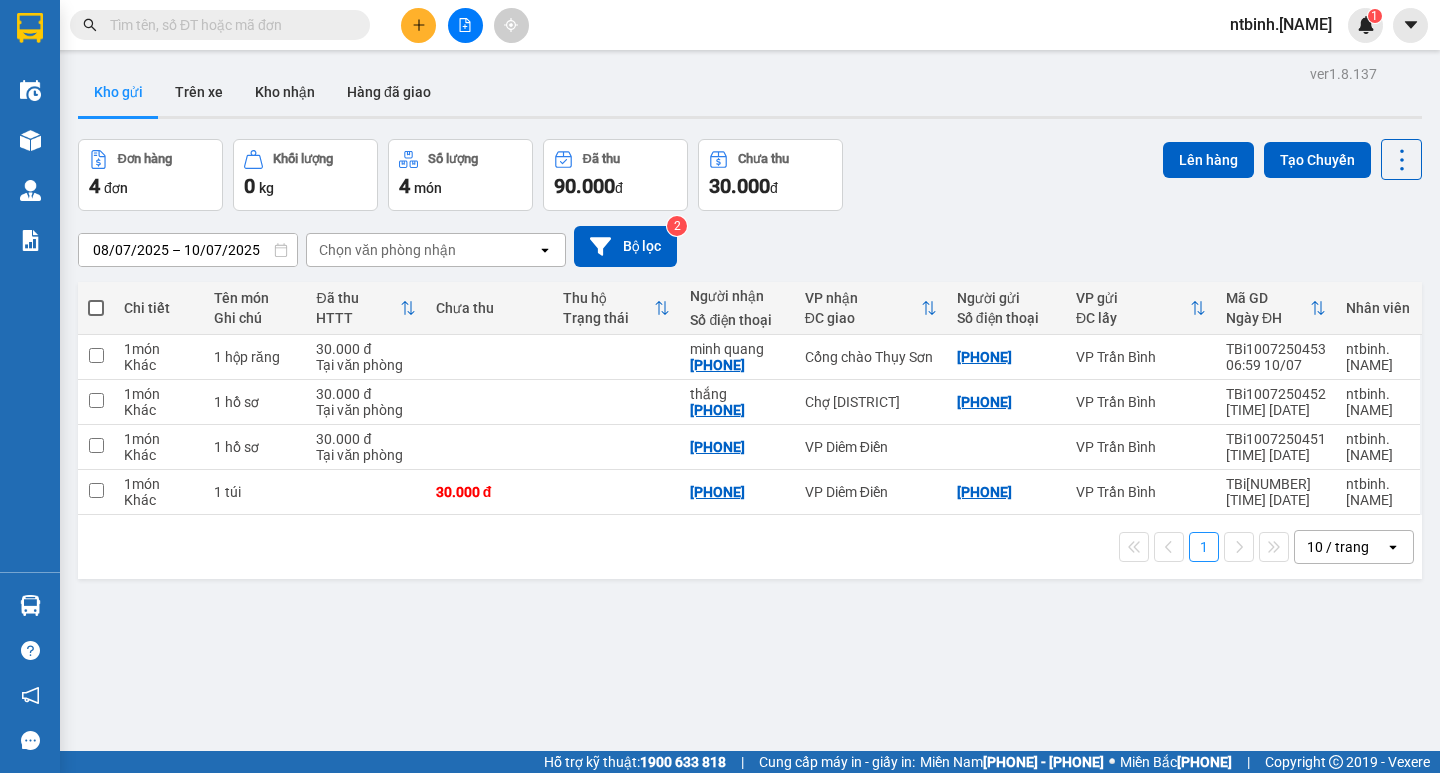 click at bounding box center [96, 308] 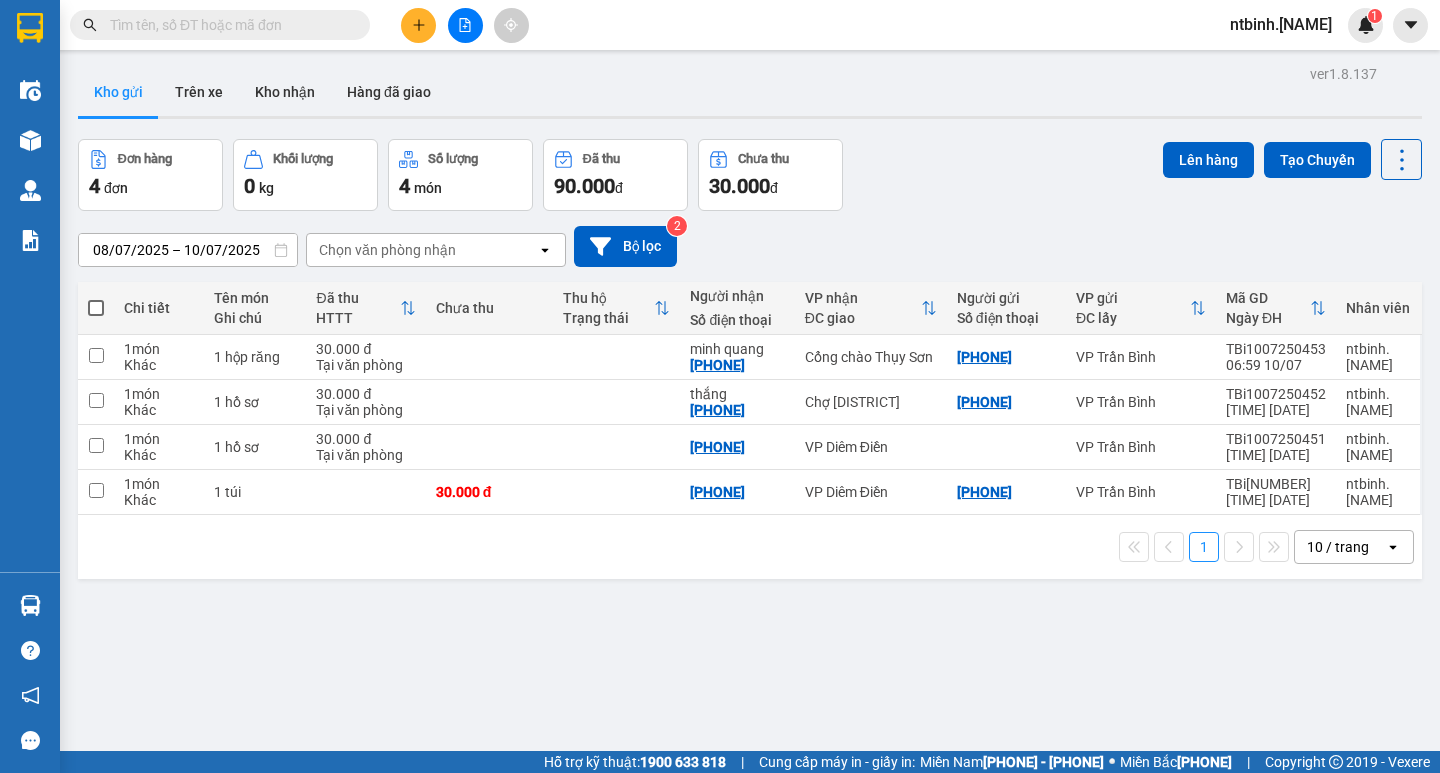click at bounding box center [96, 298] 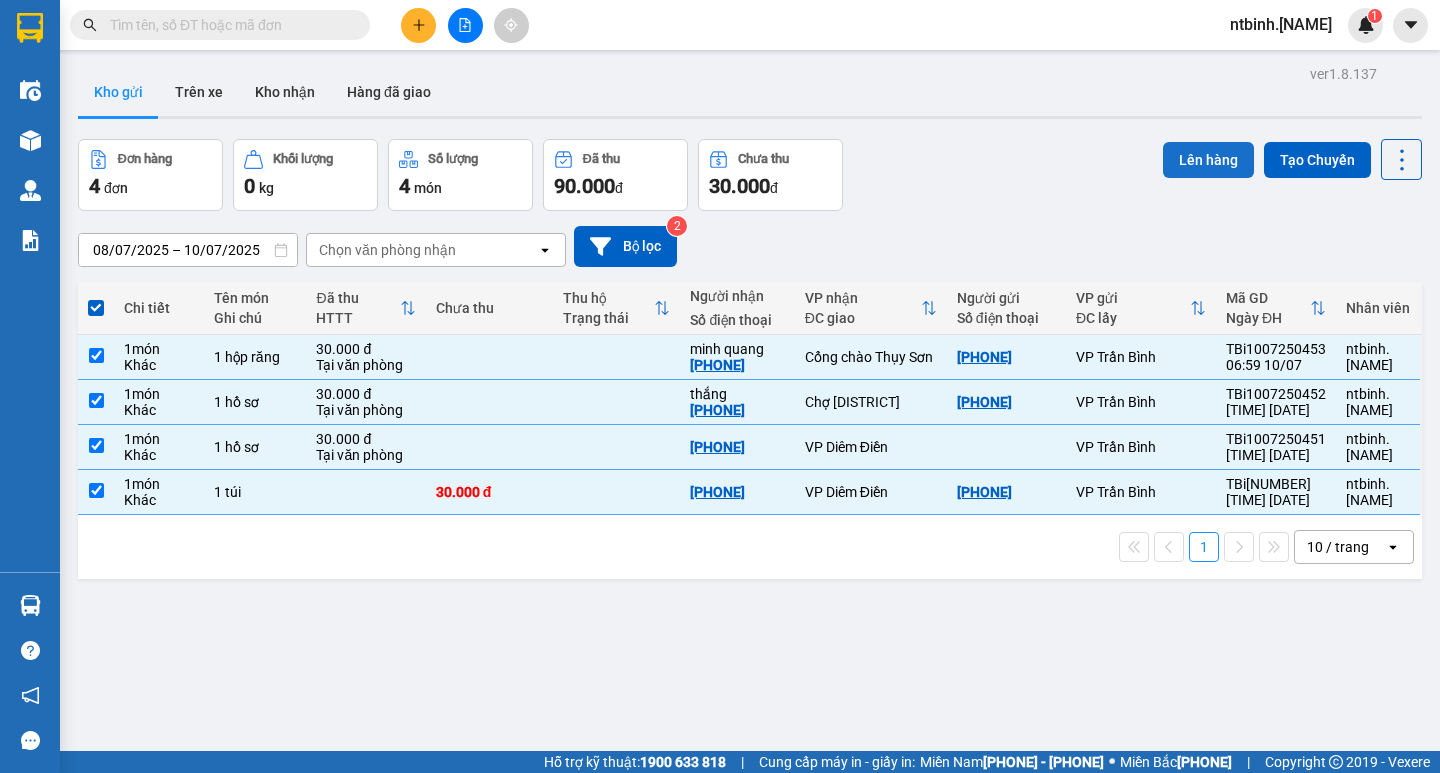 click on "Lên hàng" at bounding box center [1208, 160] 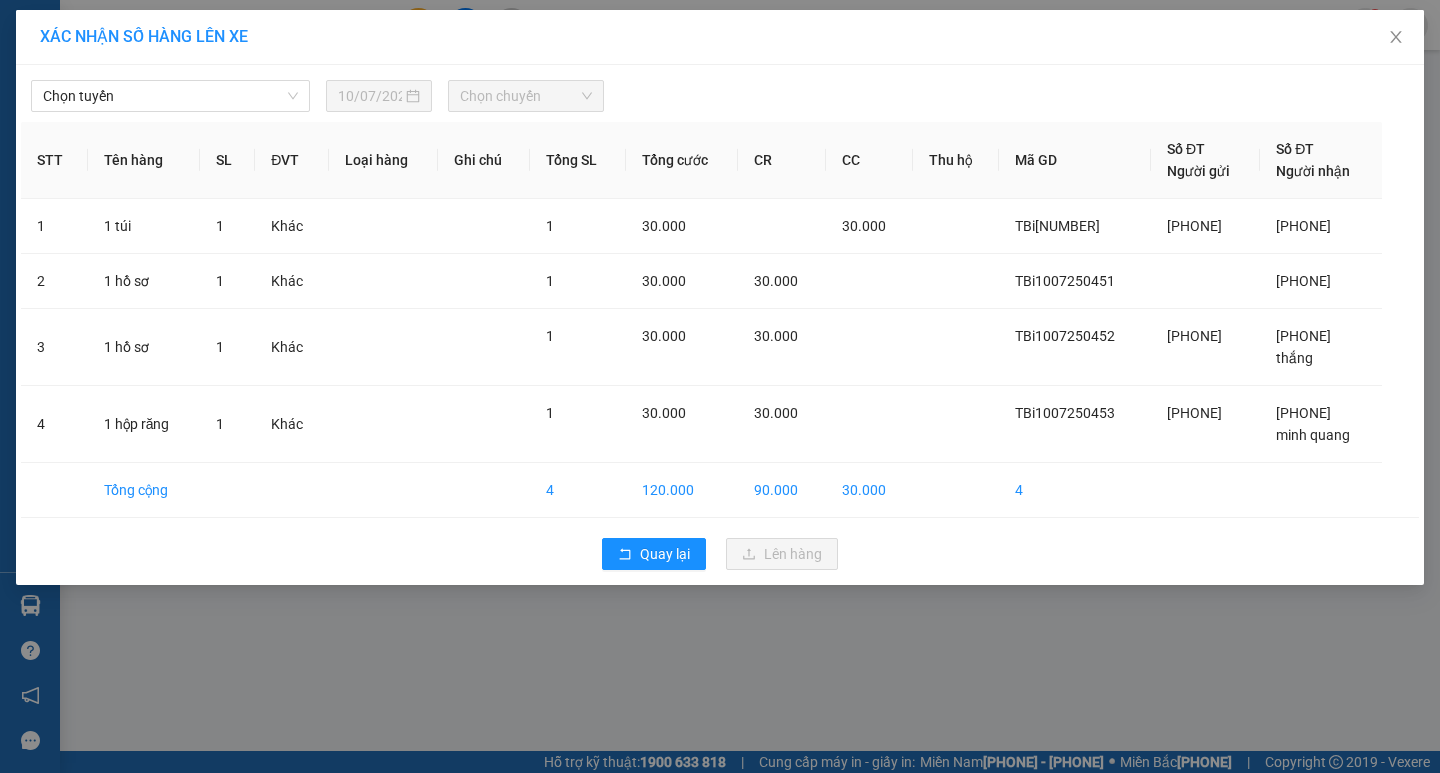 click on "Chọn tuyến" at bounding box center (170, 96) 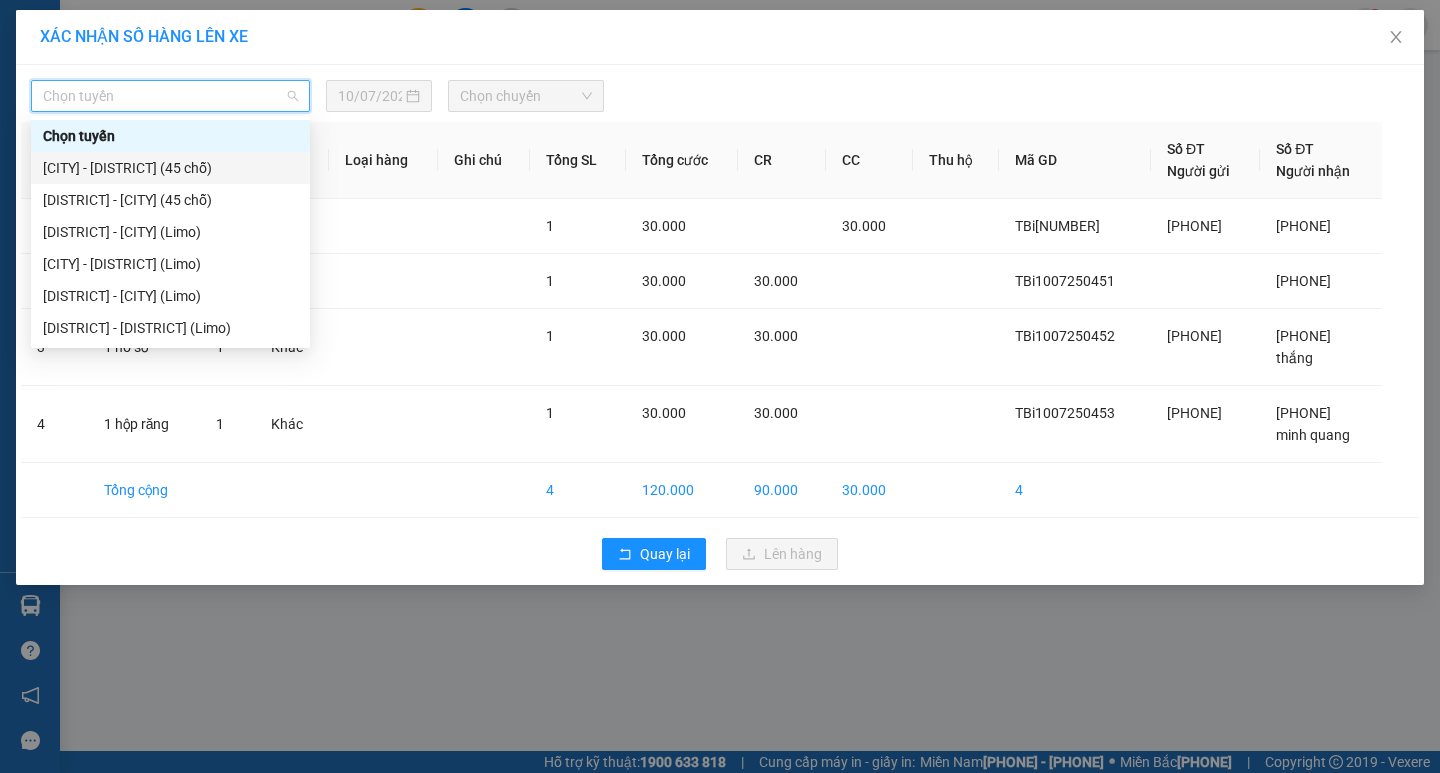 click on "[CITY] - [DISTRICT] (45 chỗ)" at bounding box center [170, 168] 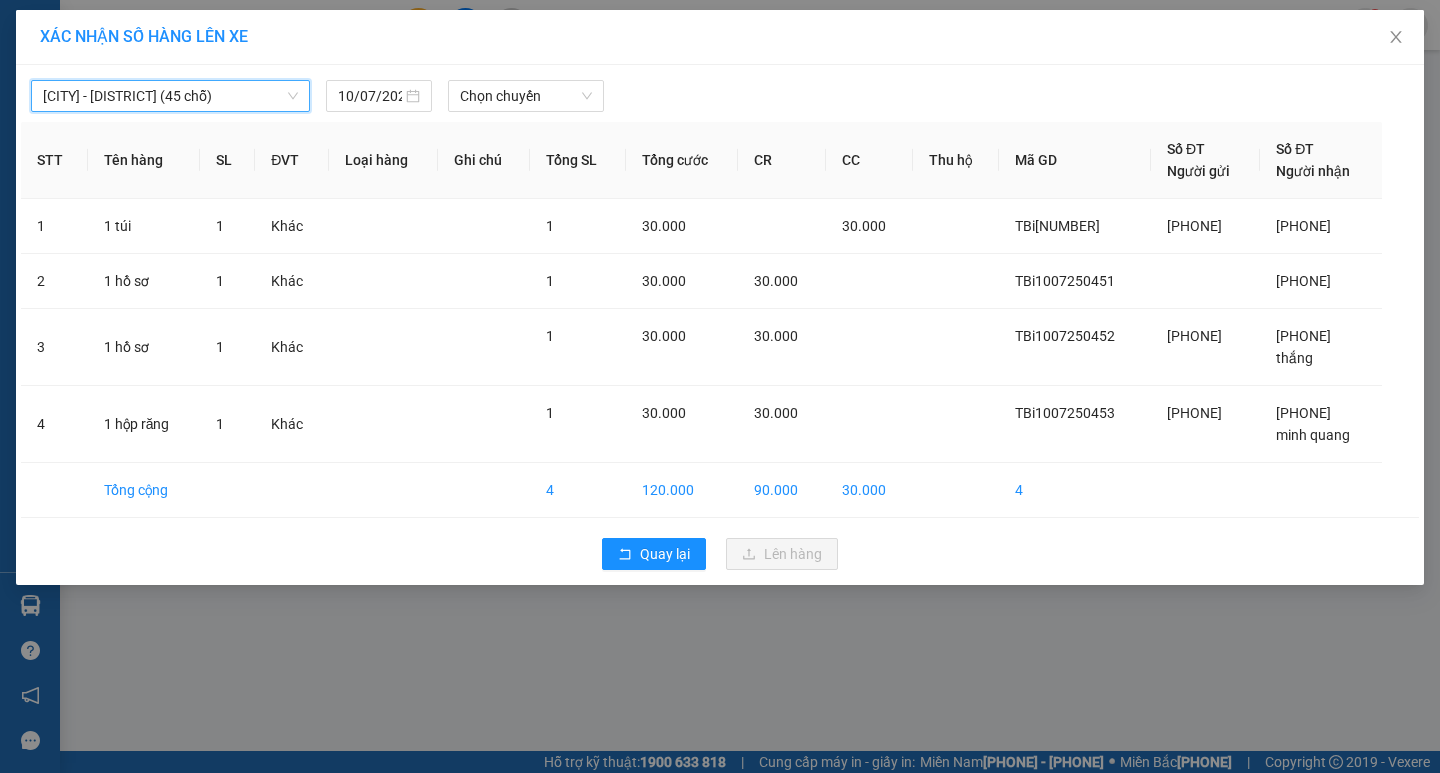 click on "Chọn chuyến" at bounding box center (526, 96) 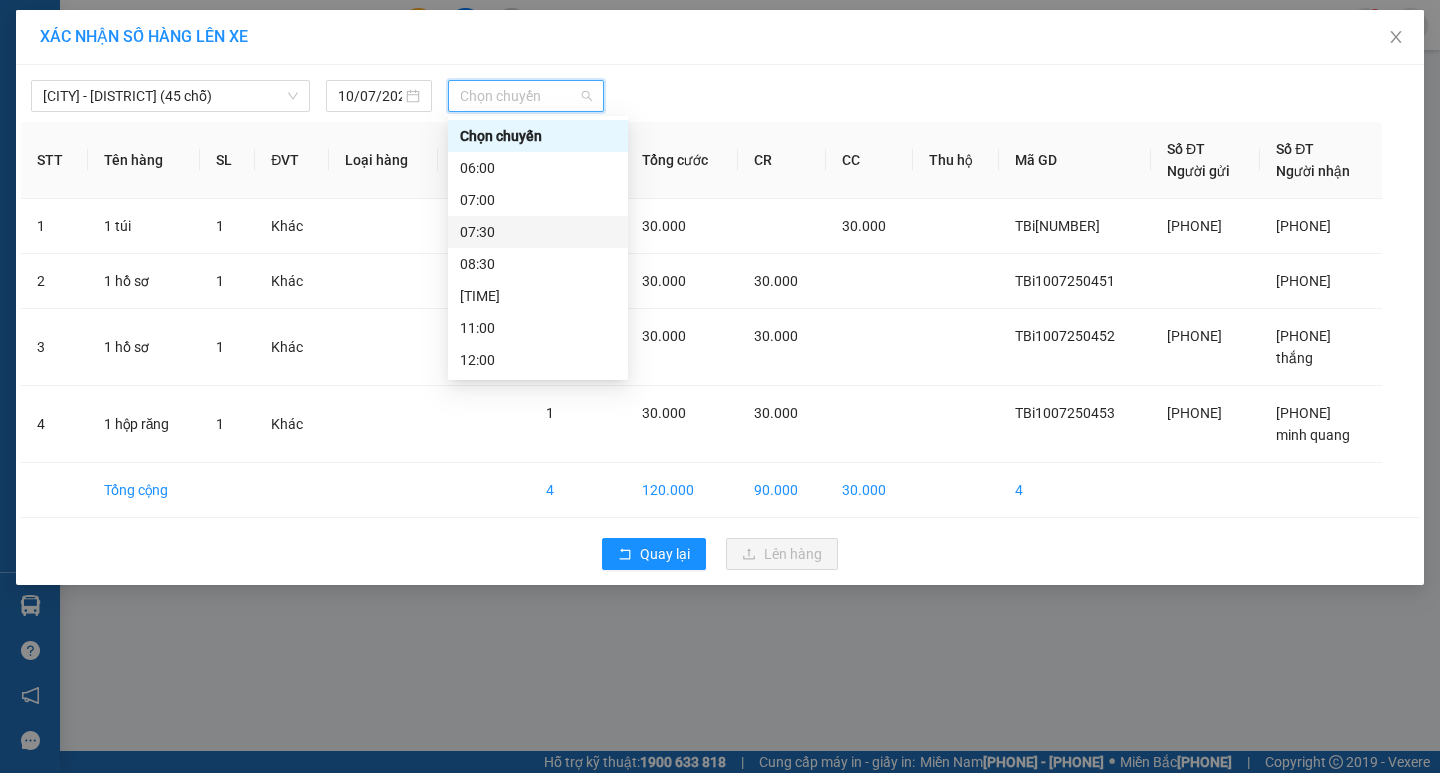 click on "07:30" at bounding box center [538, 232] 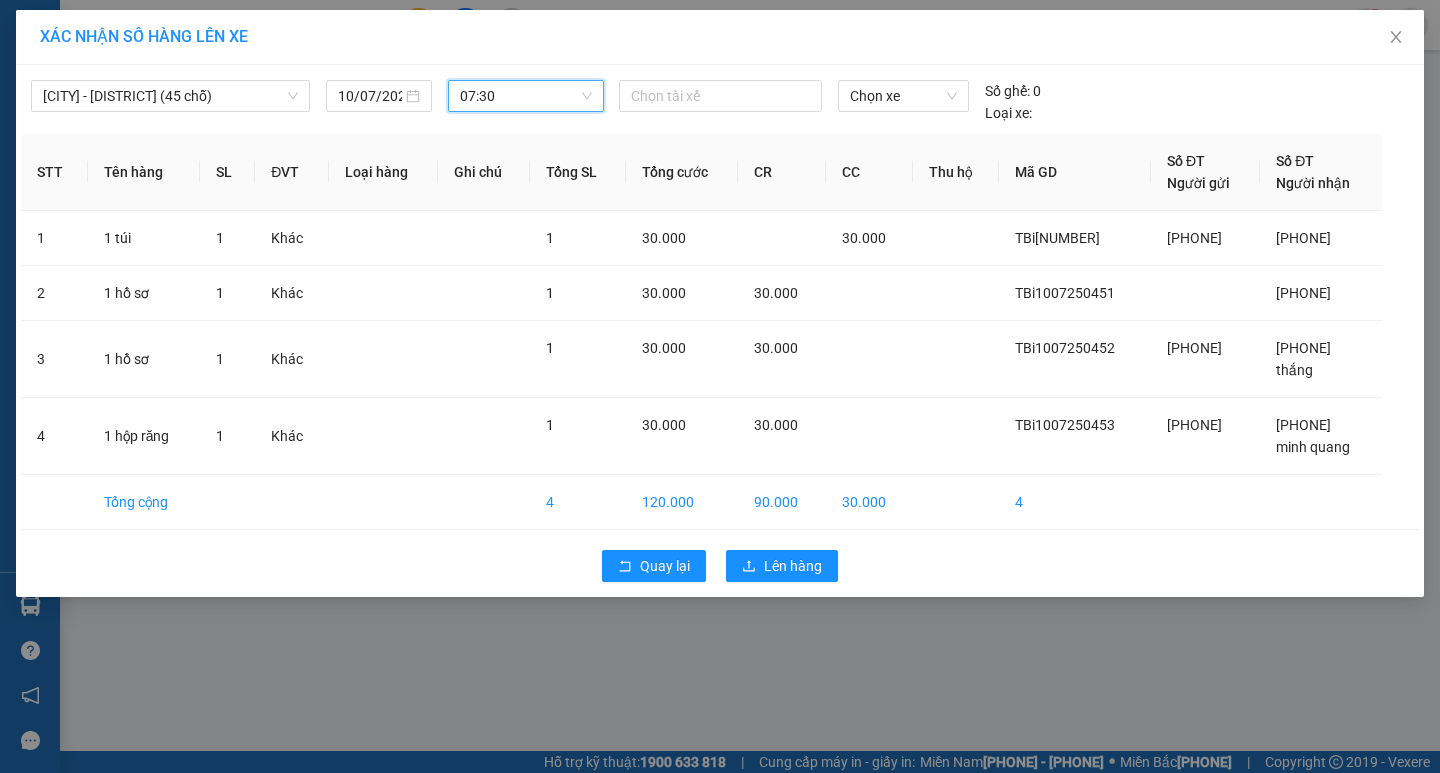 click on "07:30" at bounding box center [526, 96] 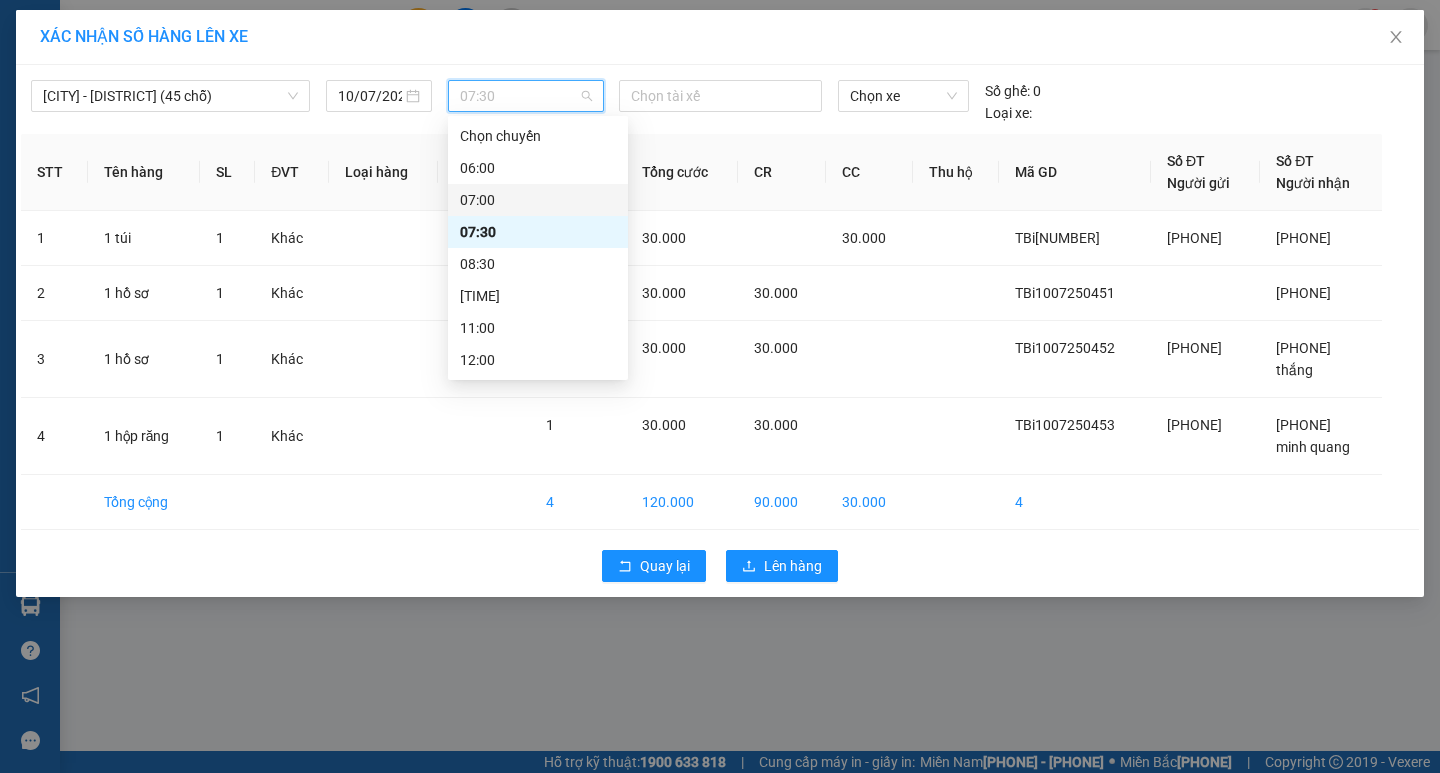 click on "07:00" at bounding box center (538, 200) 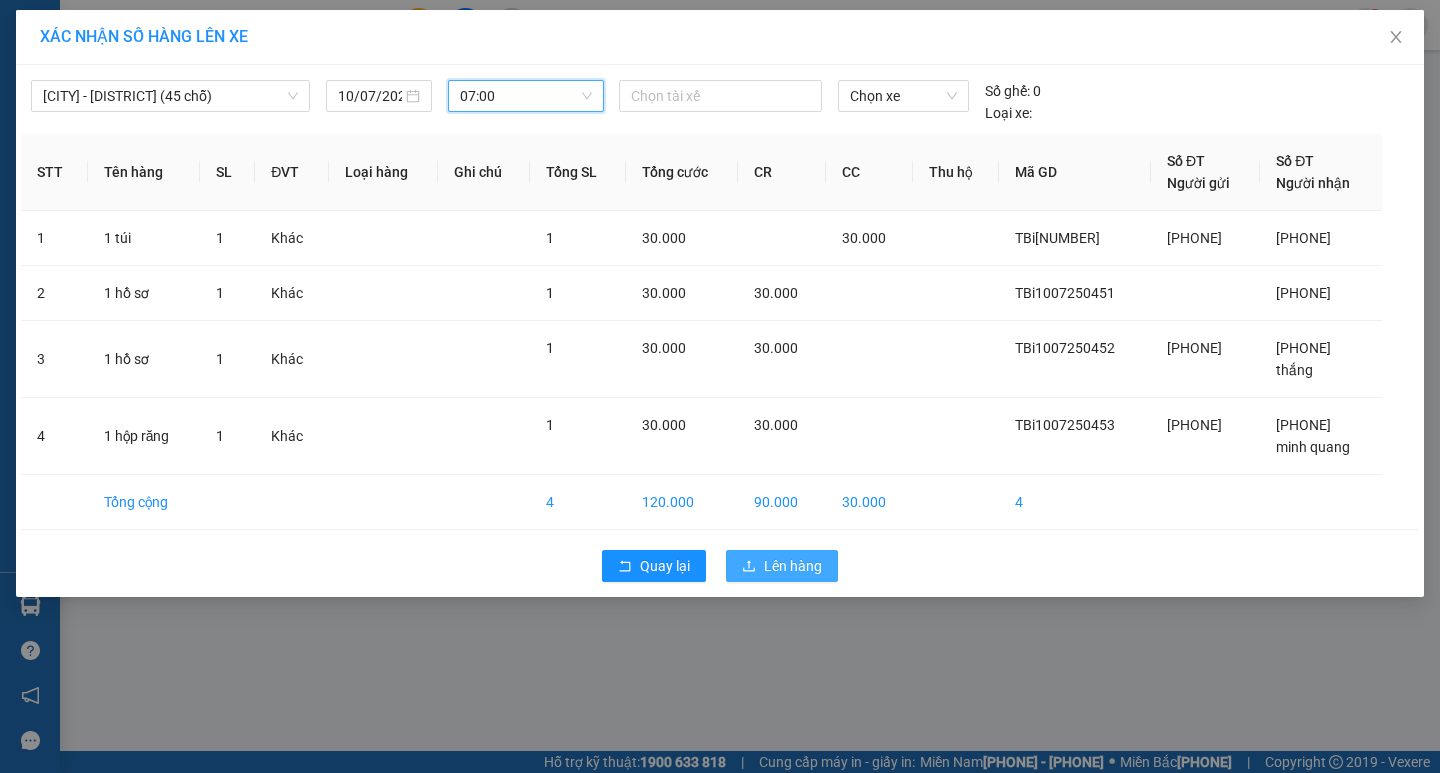 click on "Lên hàng" at bounding box center [665, 566] 